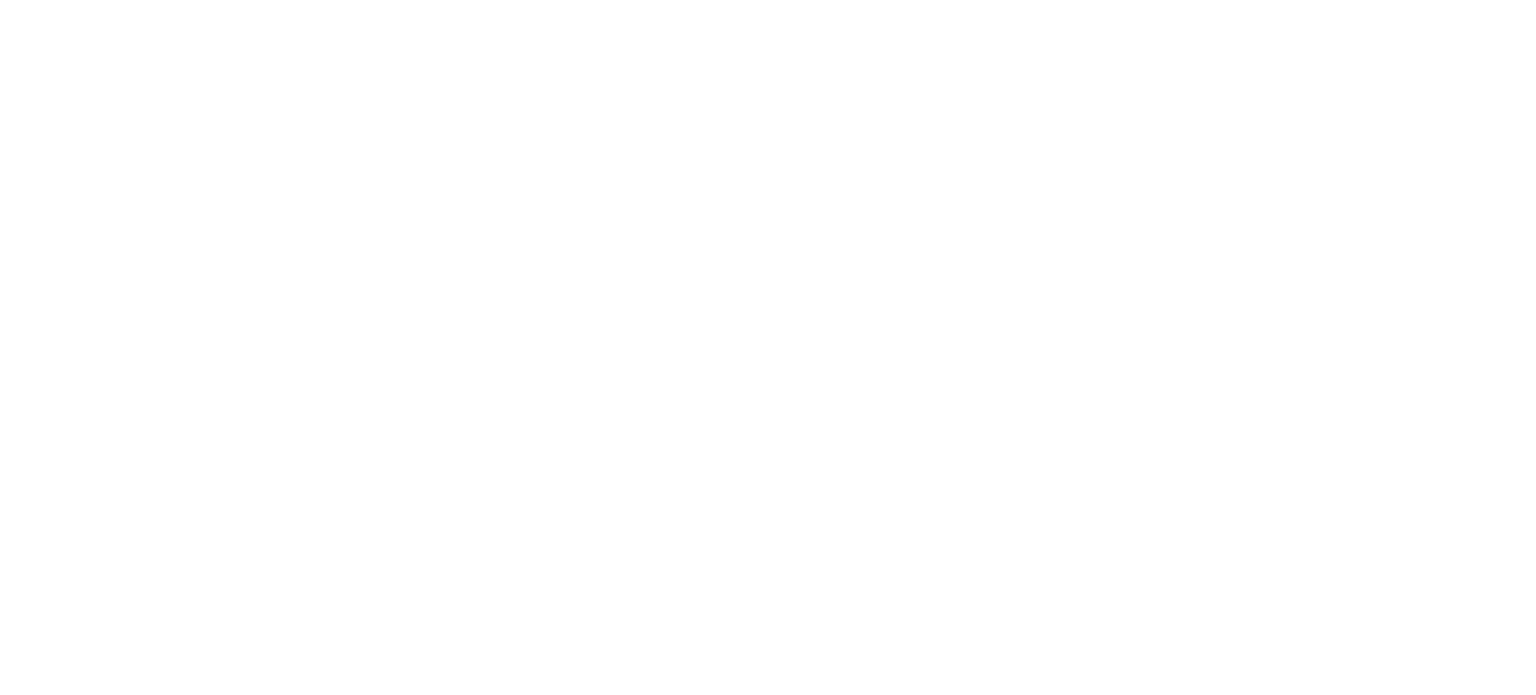 scroll, scrollTop: 0, scrollLeft: 0, axis: both 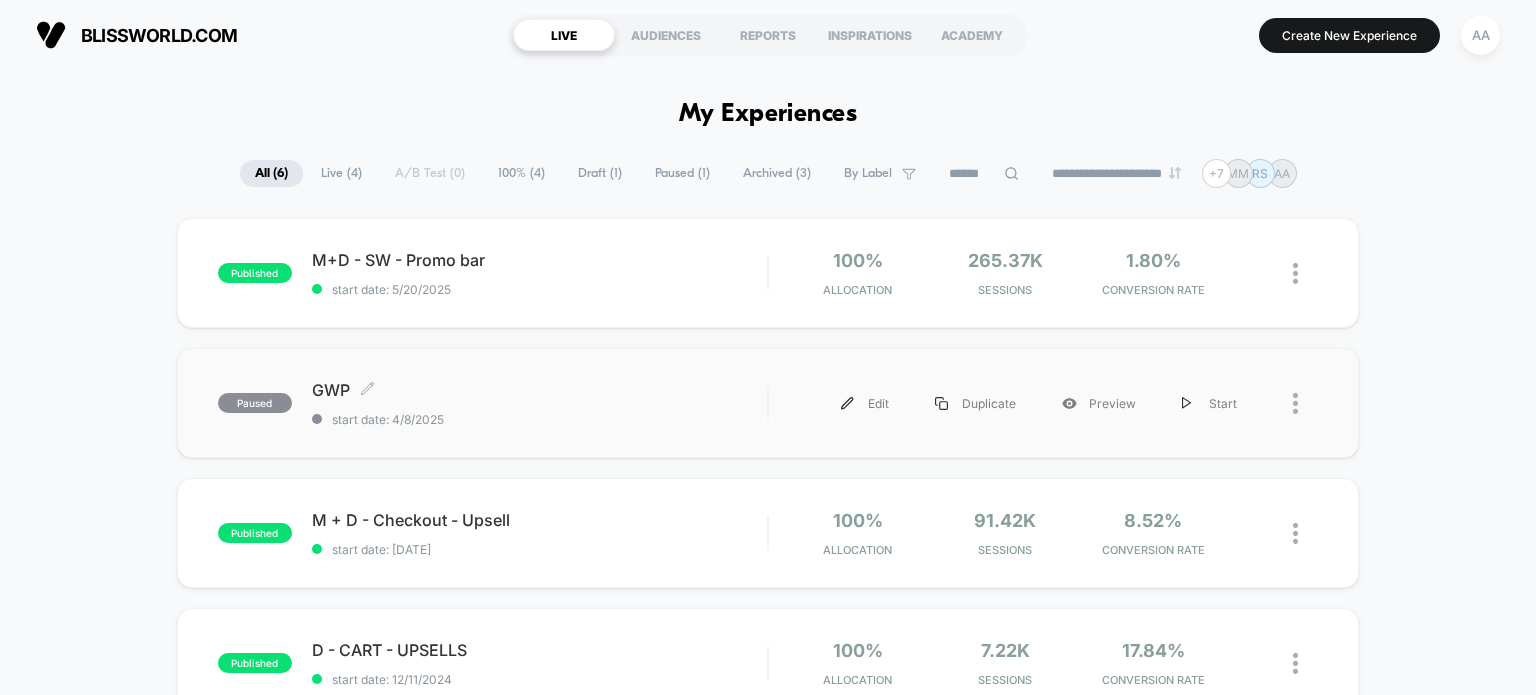 click on "paused" at bounding box center [255, 403] 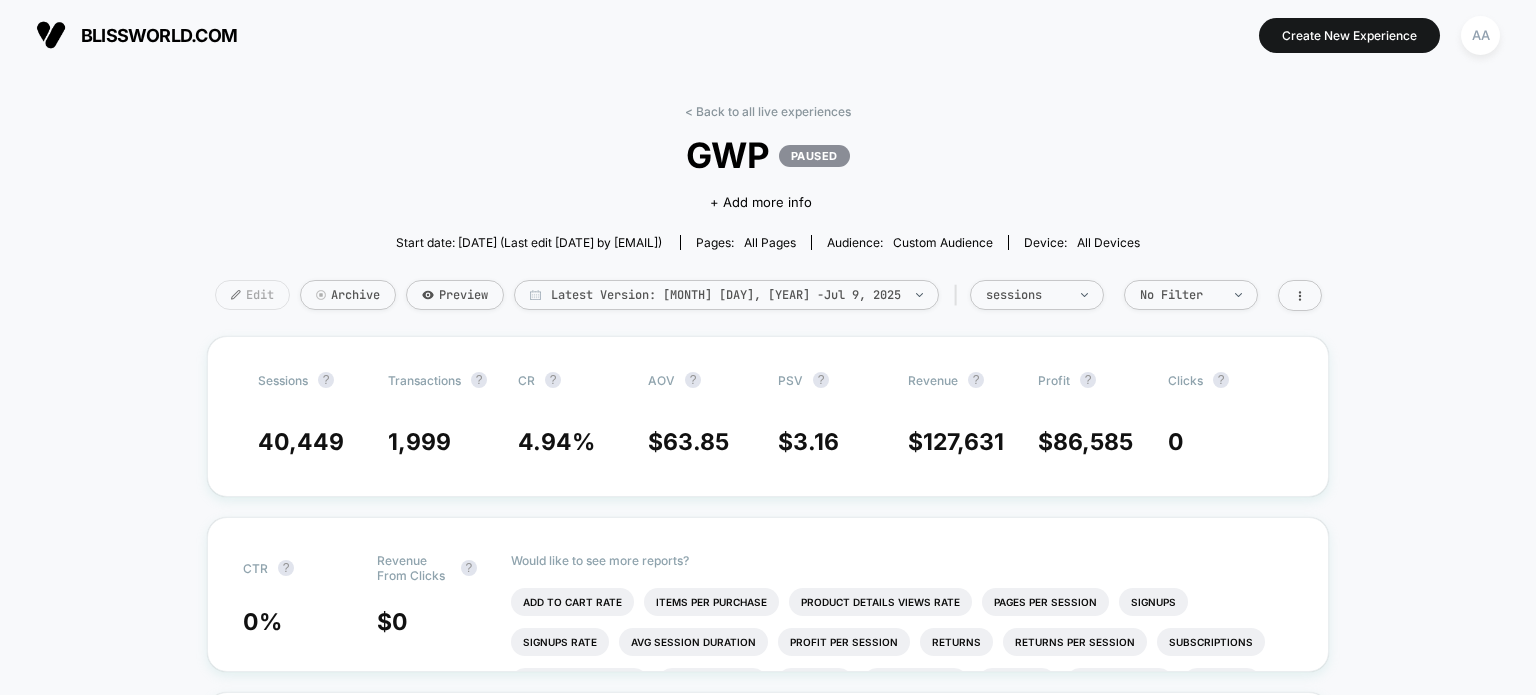 click on "Edit" at bounding box center [252, 295] 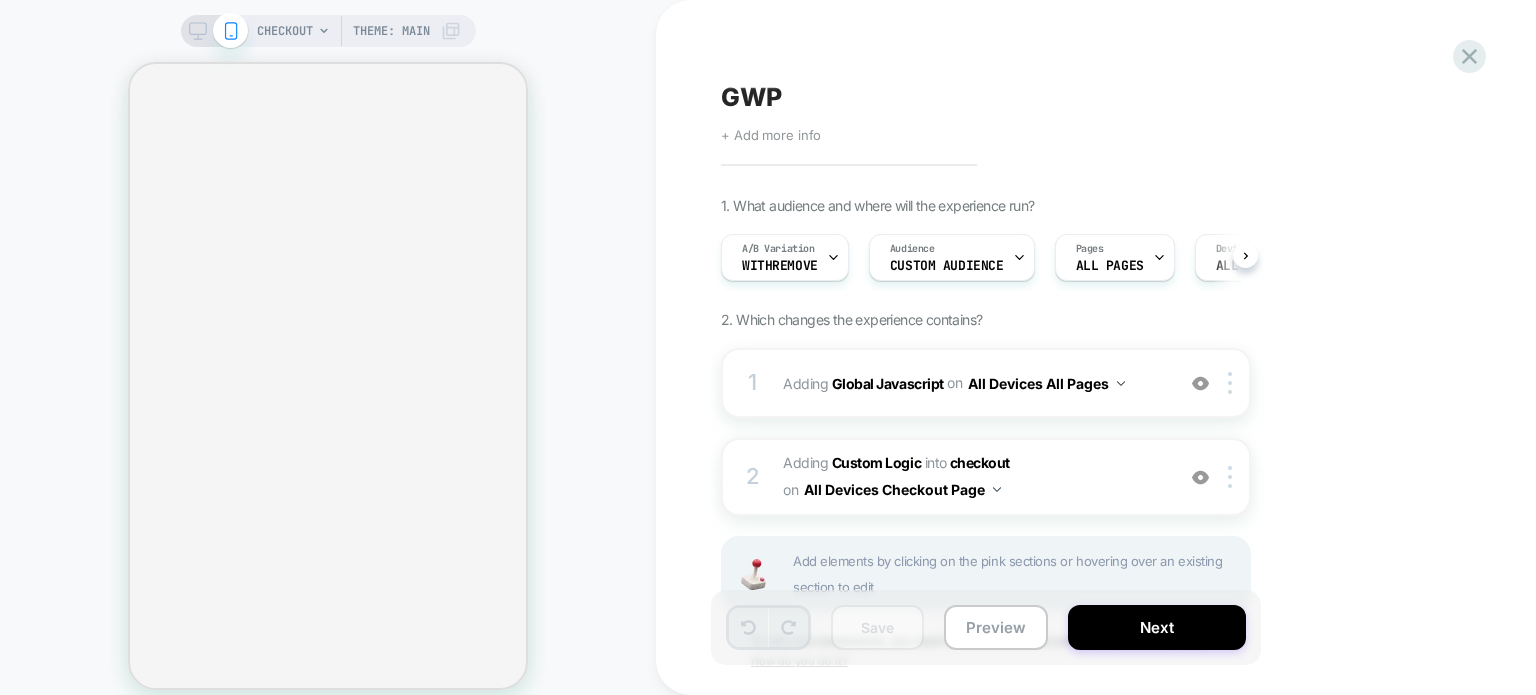 scroll, scrollTop: 0, scrollLeft: 0, axis: both 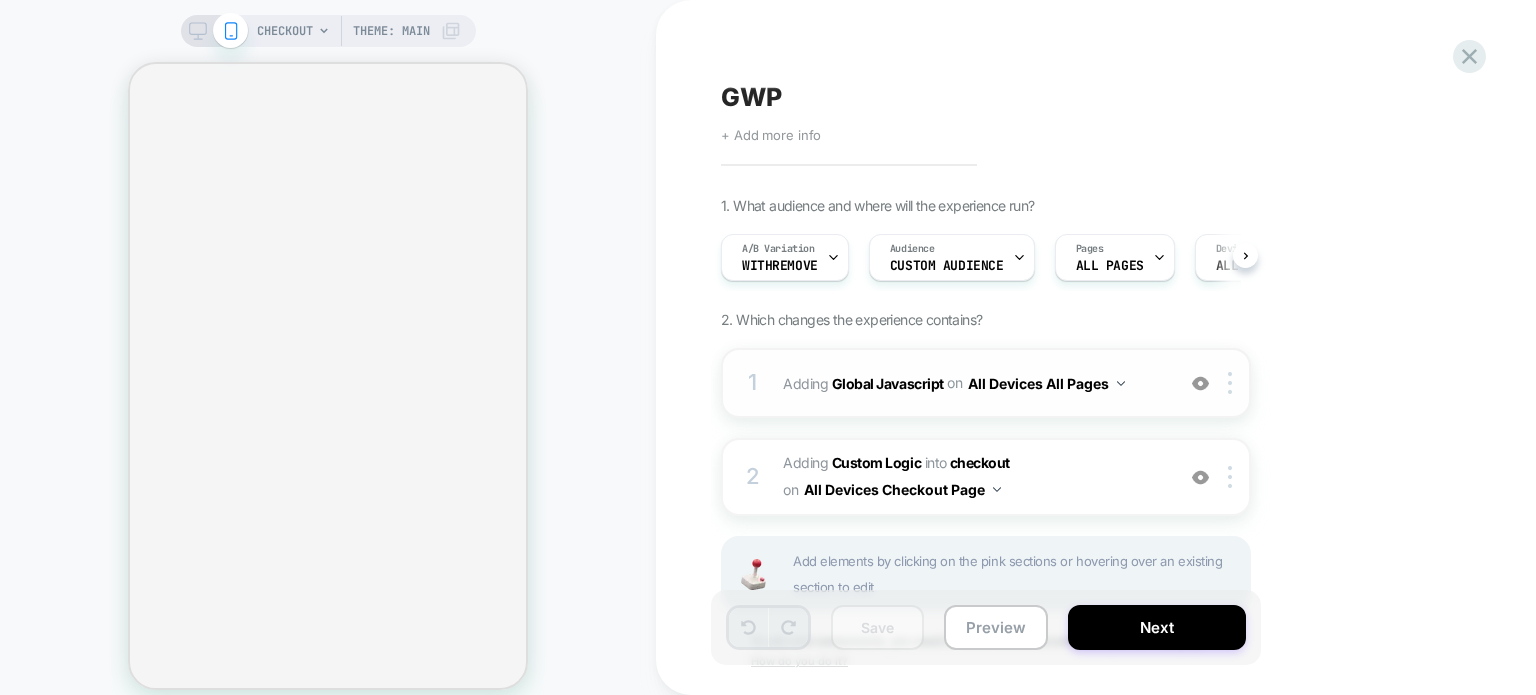 click on "1" at bounding box center (753, 383) 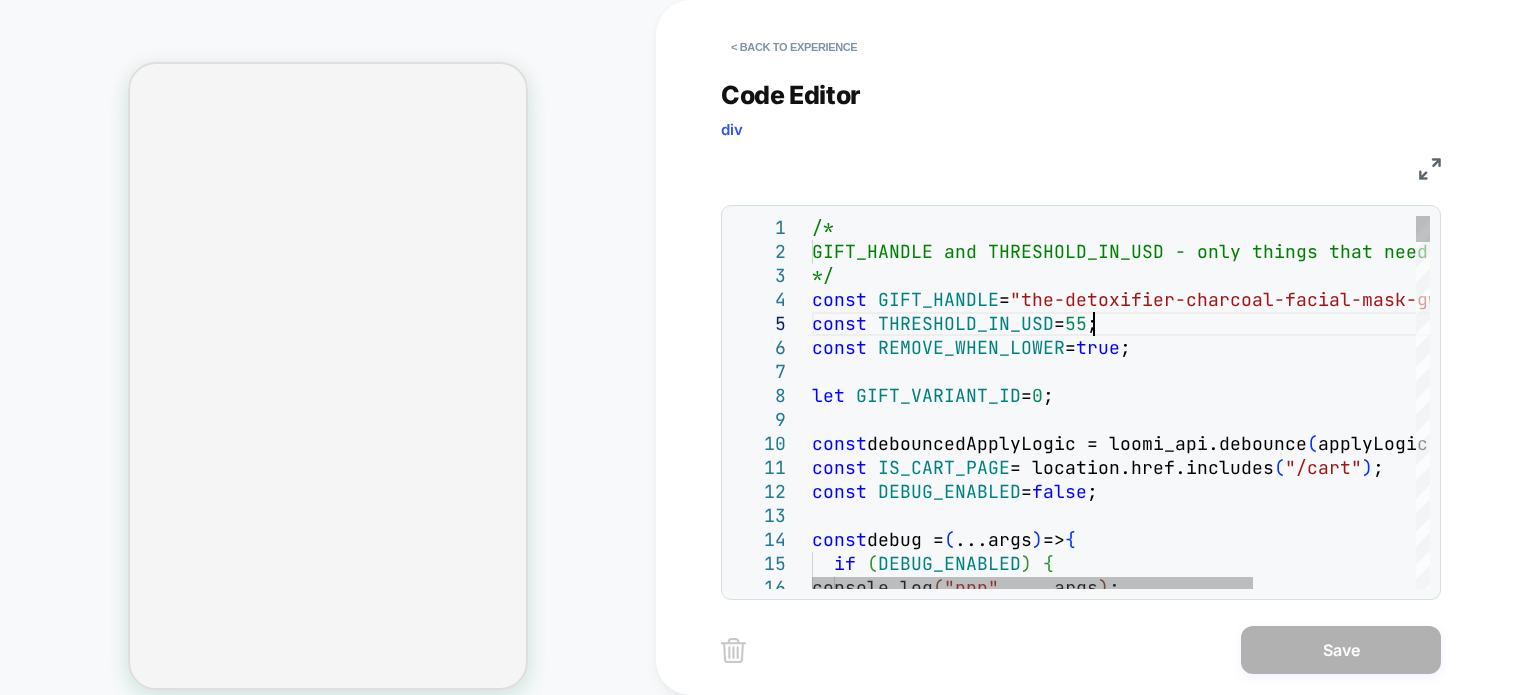 click on "/* 	GIFT_HANDLE and THRESHOLD_IN_USD - only things that needs to be changed */ const GIFT_HANDLE = "the-detoxifier-charcoal-facial-mask-gwp" ;
const THRESHOLD_IN_USD = 55 ;
const REMOVE_WHEN_LOWER = true ;
let GIFT_VARIANT_ID = 0 ;
const debouncedApplyLogic = loomi_api.debounce(applyLogic, 500) ;
const IS_CART_PAGE = location.href.includes("/cart") ;
const DEBUG_ENABLED = false ;
const debug = (...args) => {
if (DEBUG_ENABLED) {
console.log("ppp", ...args) ;" at bounding box center [1234, 2826] 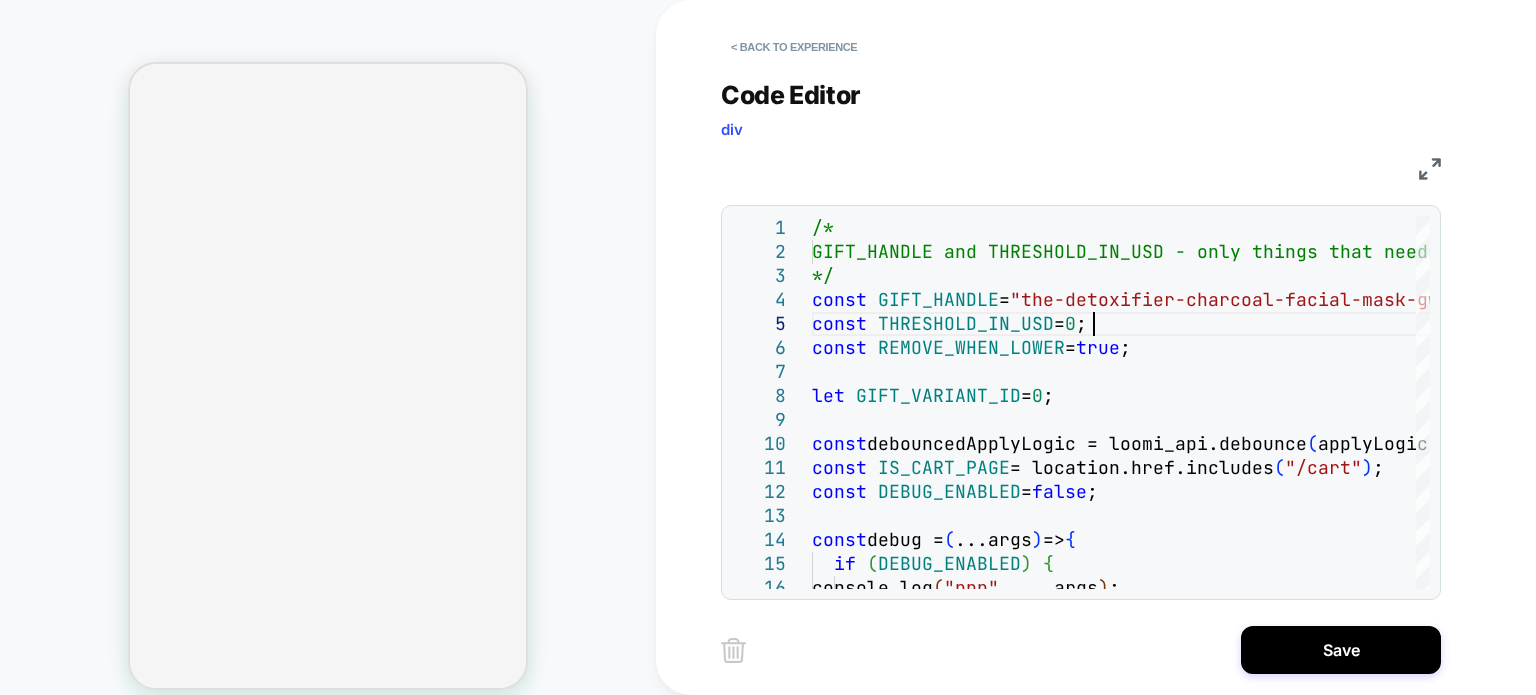 scroll, scrollTop: 95, scrollLeft: 279, axis: both 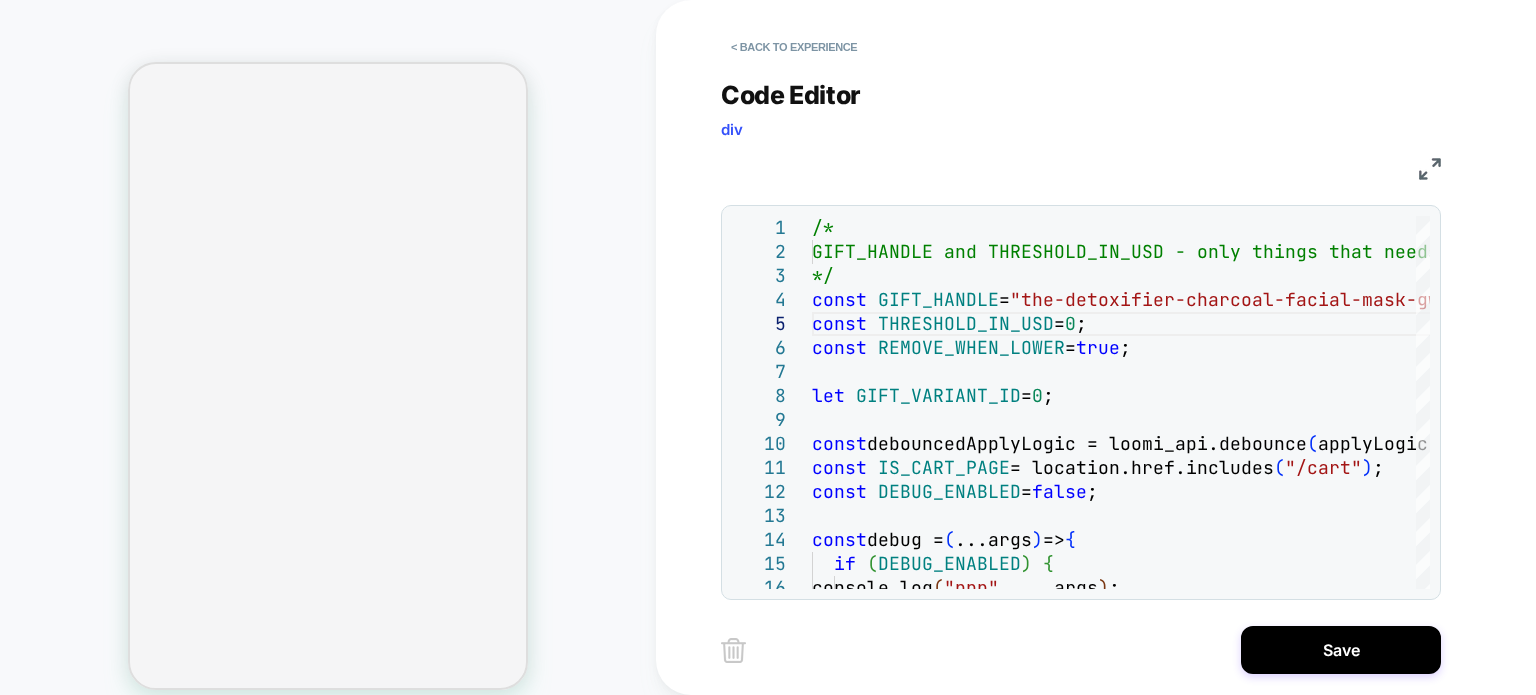 click on "**********" at bounding box center [1096, 347] 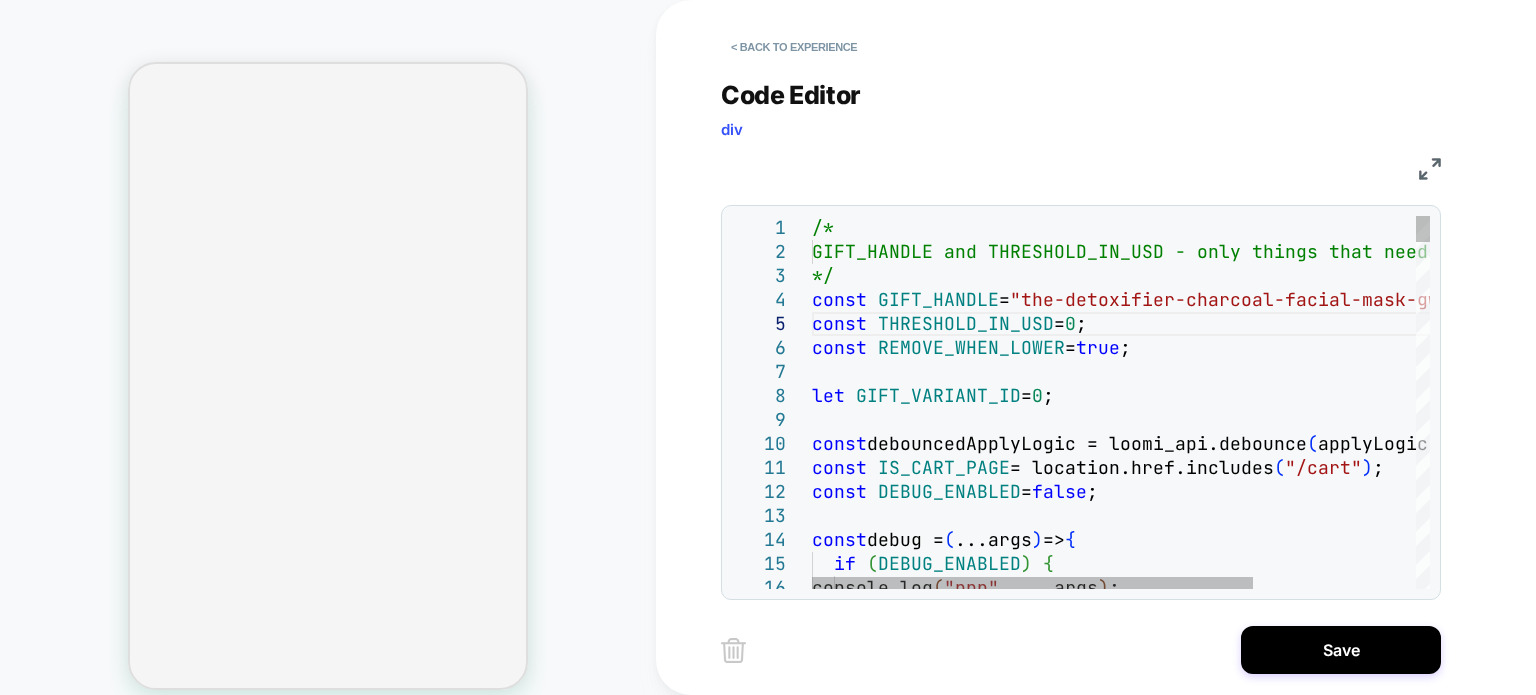 scroll, scrollTop: 95, scrollLeft: 280, axis: both 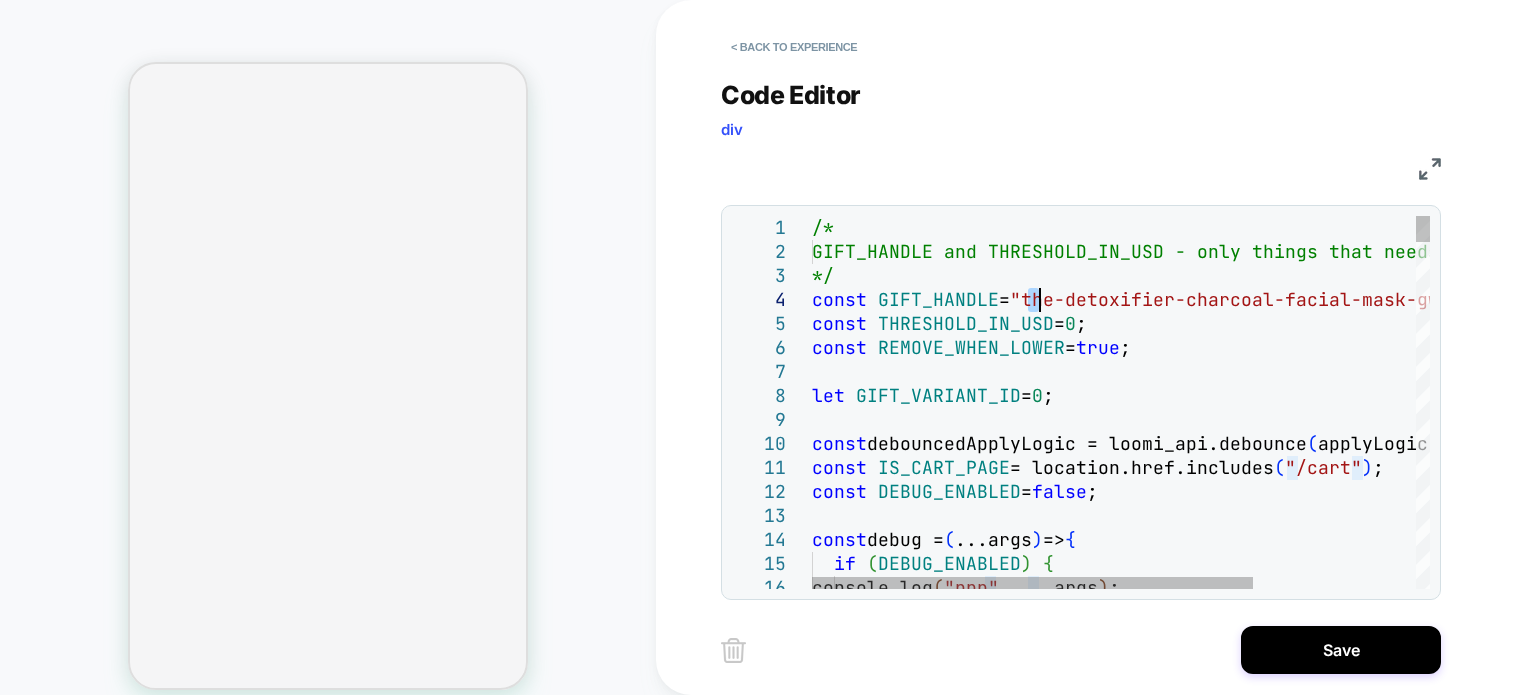 click on "/*   GIFT_HANDLE and THRESHOLD_IN_USD - only things t hat needs to be changed */ const  GIFT_HANDLE  =  "the-detoxifier-charcoal-facial-mask-gwp" ; const  THRESHOLD_IN_USD  =  0 ; const  REMOVE_WHEN_LOWER  =  true ; let  GIFT_VARIANT_ID  =  0 ; const  debouncedApplyLogic  =  loomi_api.debounce ( applyLogic,  500 ) ; const  IS_CART_PAGE  =  location.href.includes ( "/cart" ) ; const  DEBUG_ENABLED  =  false ; const  debug  =  ( ...args )  =>  {  if  ( DEBUG_ENABLED )  {  console.log ( "ppp" ,  ...args ) ;" at bounding box center (1234, 2826) 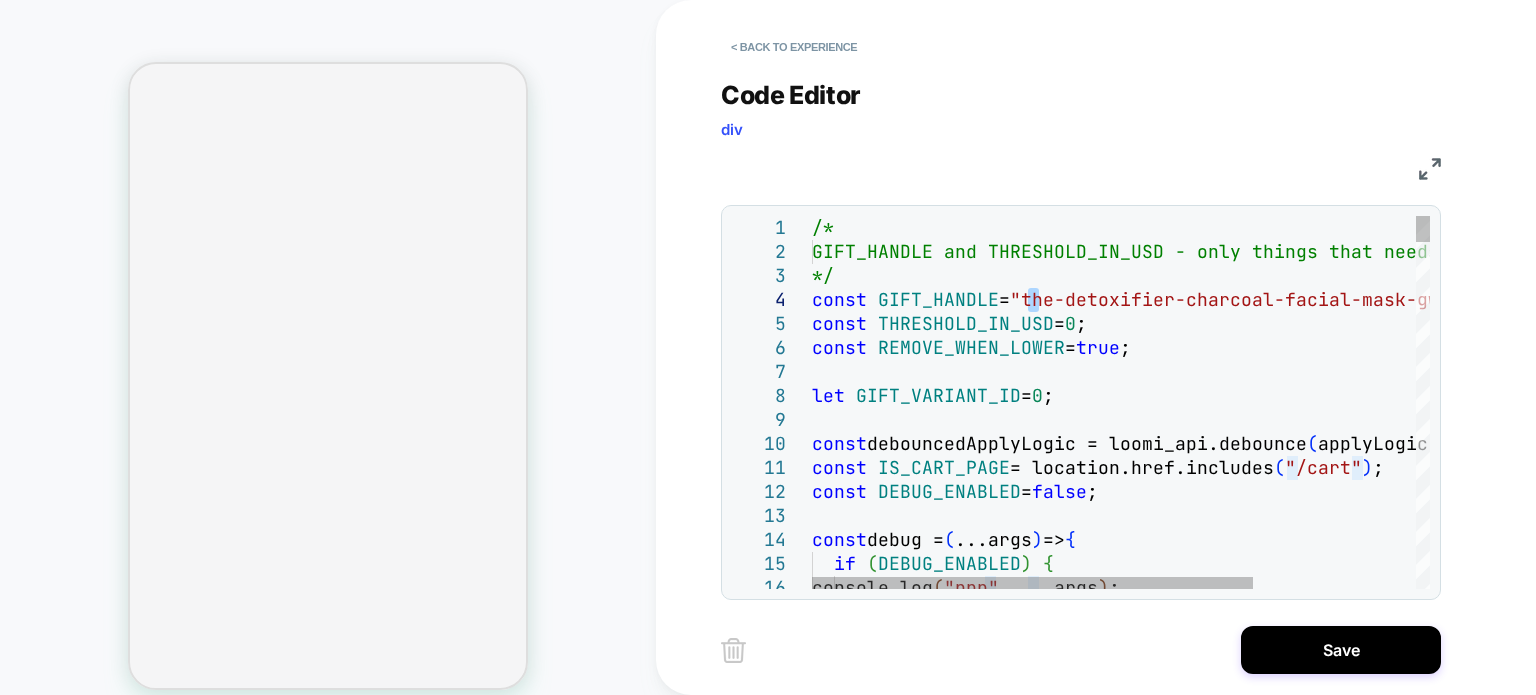 click on "/*   GIFT_HANDLE and THRESHOLD_IN_USD - only things t hat needs to be changed */ const  GIFT_HANDLE  =  "the-detoxifier-charcoal-facial-mask-gwp" ; const  THRESHOLD_IN_USD  =  0 ; const  REMOVE_WHEN_LOWER  =  true ; let  GIFT_VARIANT_ID  =  0 ; const  debouncedApplyLogic  =  loomi_api.debounce ( applyLogic,  500 ) ; const  IS_CART_PAGE  =  location.href.includes ( "/cart" ) ; const  DEBUG_ENABLED  =  false ; const  debug  =  ( ...args )  =>  {  if  ( DEBUG_ENABLED )  {  console.log ( "ppp" ,  ...args ) ;" at bounding box center (1234, 2826) 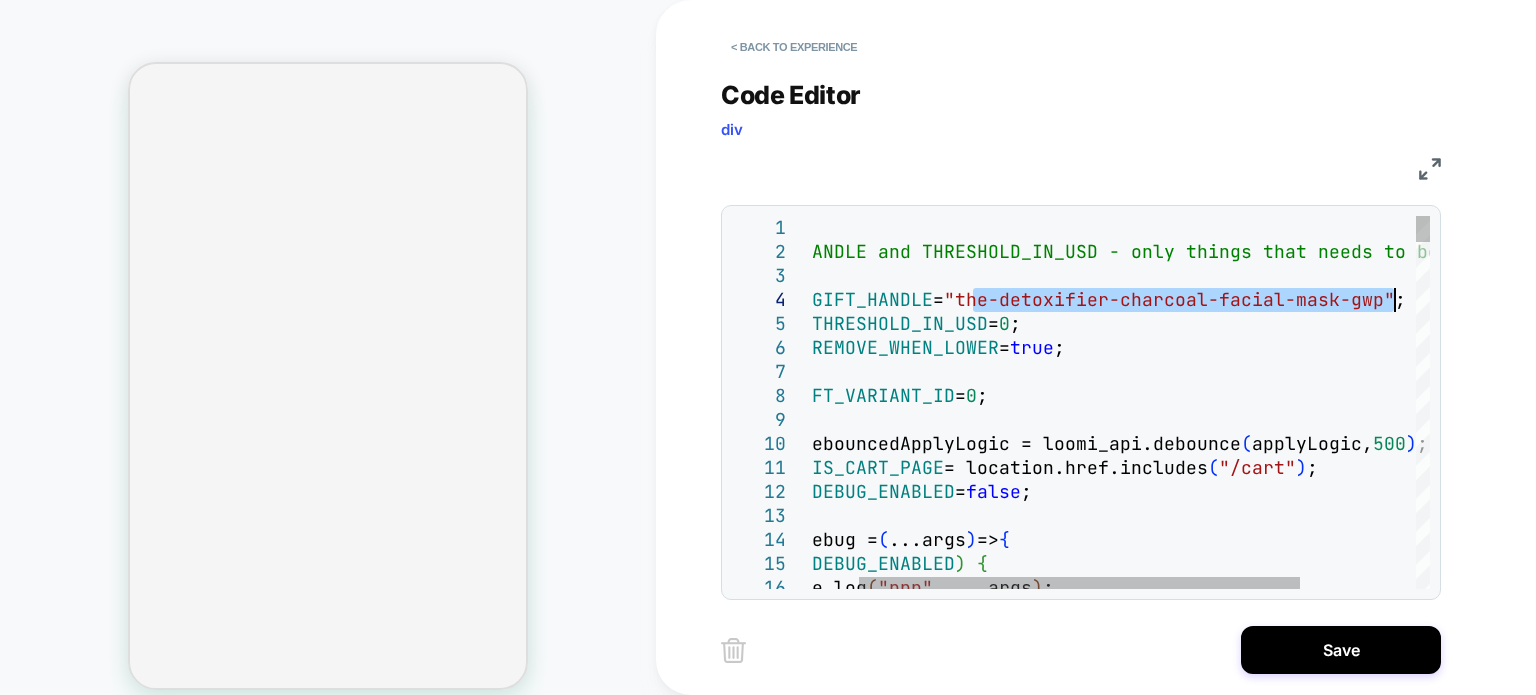 drag, startPoint x: 1036, startPoint y: 292, endPoint x: 1391, endPoint y: 294, distance: 355.00565 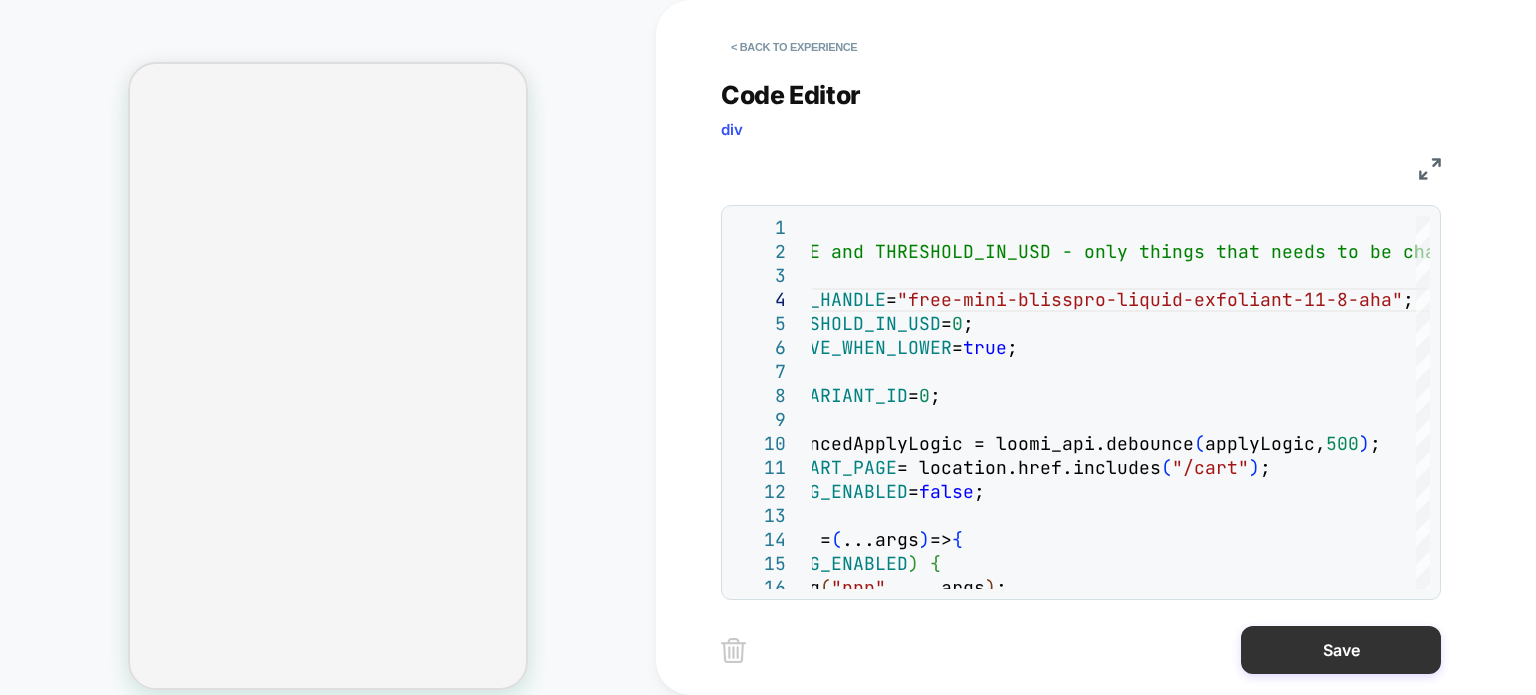 click on "Save" at bounding box center [1341, 650] 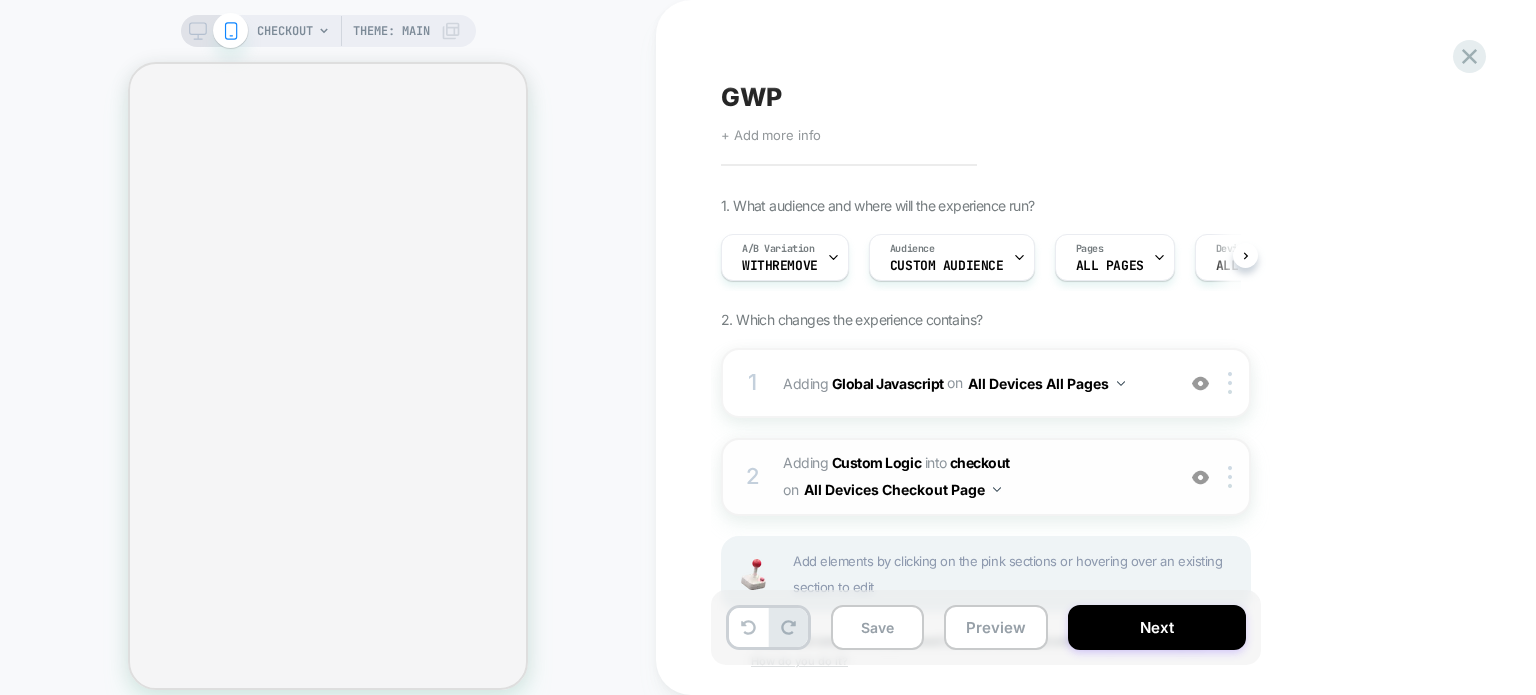 scroll, scrollTop: 0, scrollLeft: 0, axis: both 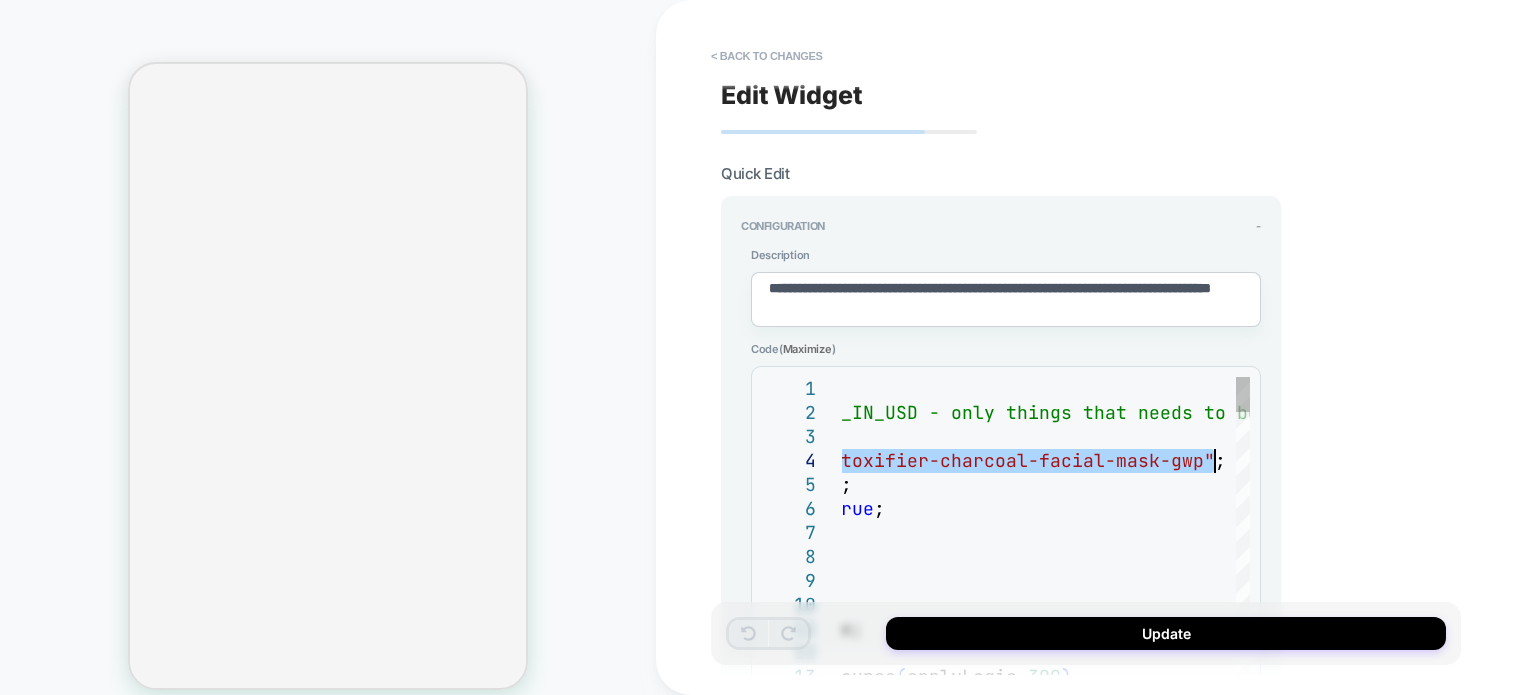 drag, startPoint x: 1069, startPoint y: 447, endPoint x: 1211, endPoint y: 447, distance: 142 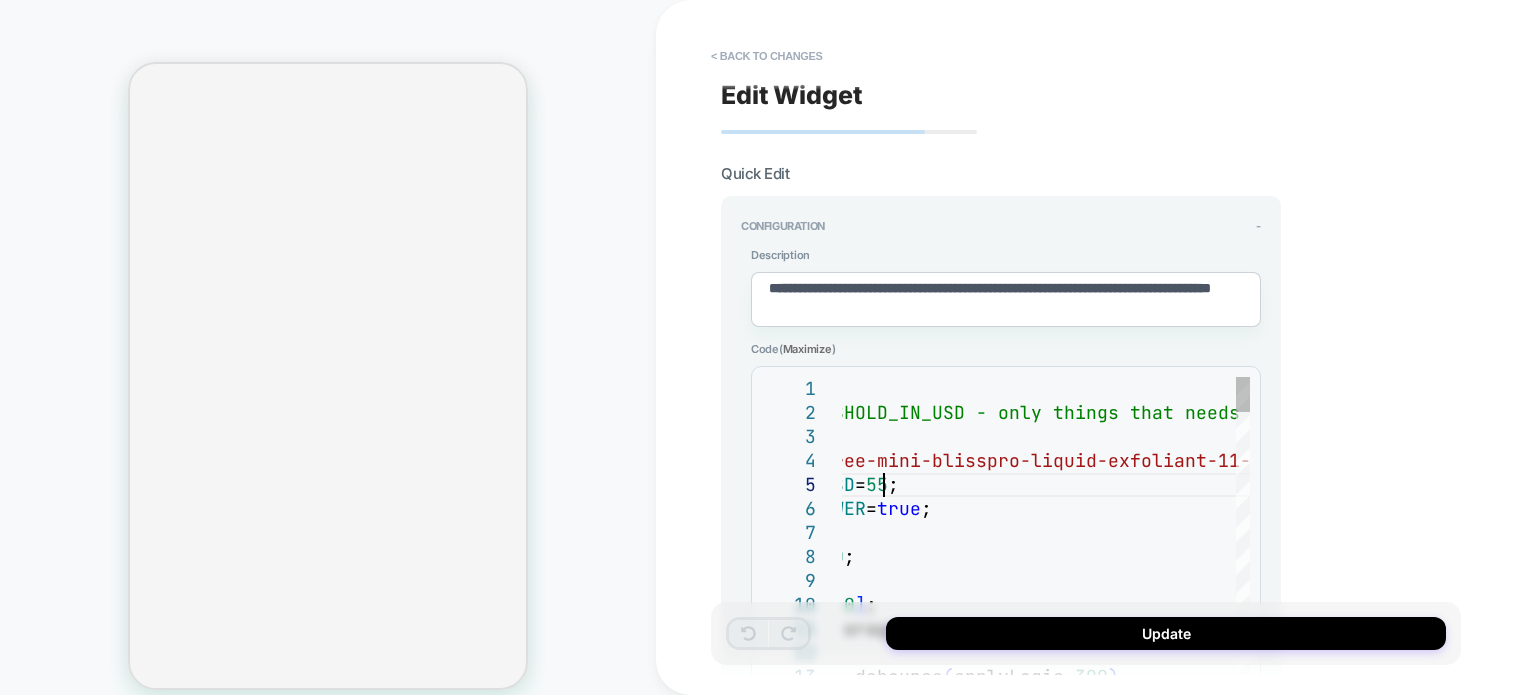 click on "/* 	GIFT_HANDLE and THRESHOLD_IN_USD - only things that needs to be changed */ const GIFT_HANDLE = "free-mini-blisspro-liquid-exfoliant-11-8-aha" ;
const THRESHOLD_IN_USD = 55 ;
const REMOVE_WHEN_LOWER = true ;
let isUpdating = false ;
let GIFT_VARIANT_ID = 0 ;
const api = arguments[0] ;
const storage = api.storage;
const debouncedLogic = debounce(applyLogic, 300)
const DEBUG_ENALBED = false ;
const WEBSITE = " https://blissworld.com " ;" at bounding box center [1035, 2402] 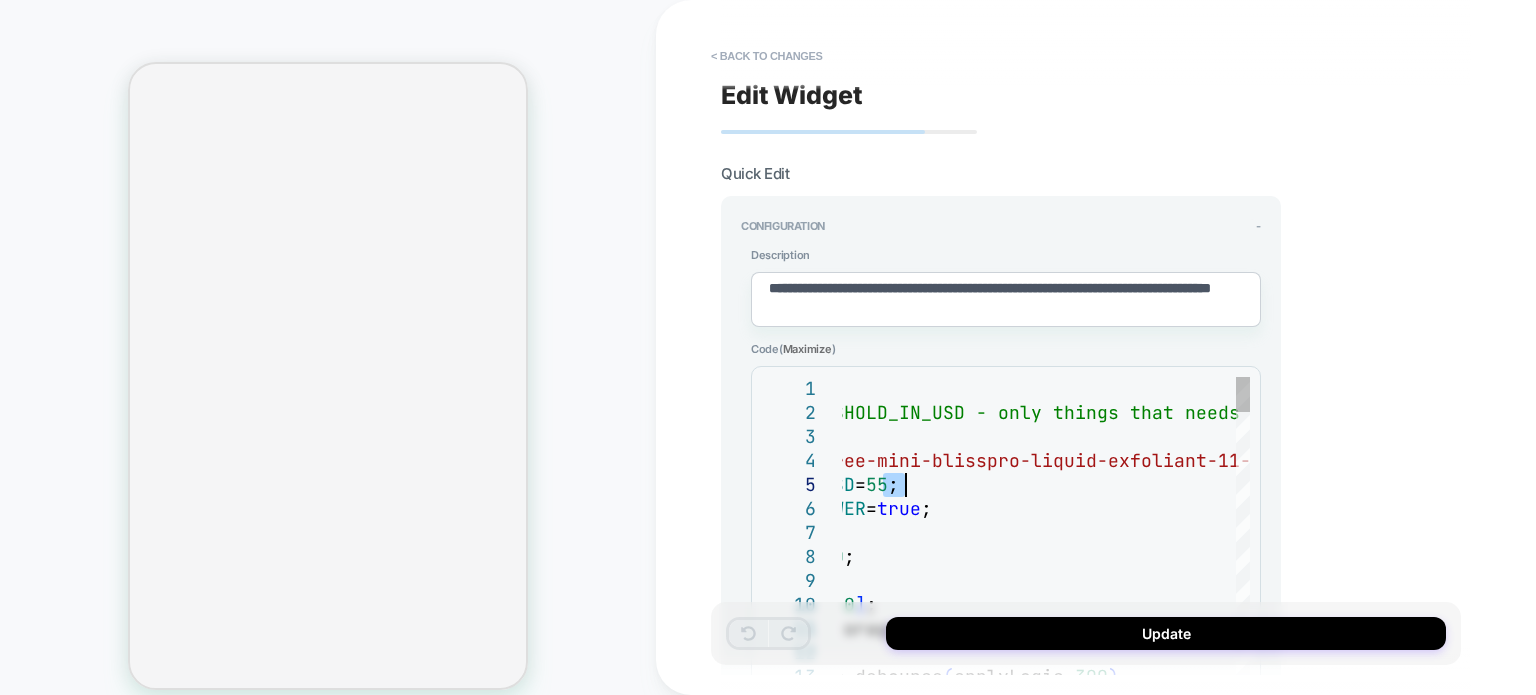 click on "/* 	GIFT_HANDLE and THRESHOLD_IN_USD - only things that needs to be changed */ const GIFT_HANDLE = "free-mini-blisspro-liquid-exfoliant-11-8-aha" ;
const THRESHOLD_IN_USD = 55 ;
const REMOVE_WHEN_LOWER = true ;
let isUpdating = false ;
let GIFT_VARIANT_ID = 0 ;
const api = arguments[0] ;
const storage = api.storage;
const debouncedLogic = debounce(applyLogic, 300)
const DEBUG_ENALBED = false ;
const WEBSITE = " https://blissworld.com " ;" at bounding box center (1035, 2402) 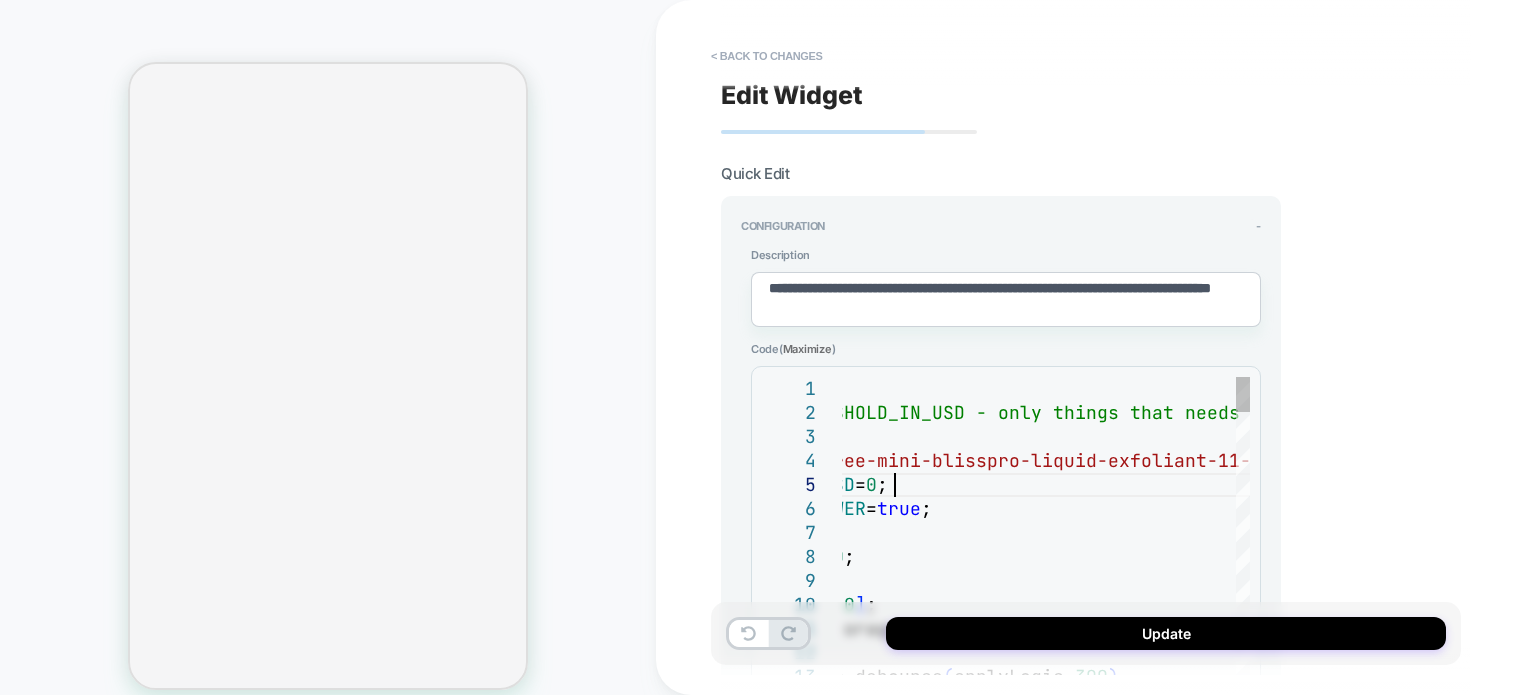 scroll, scrollTop: 95, scrollLeft: 280, axis: both 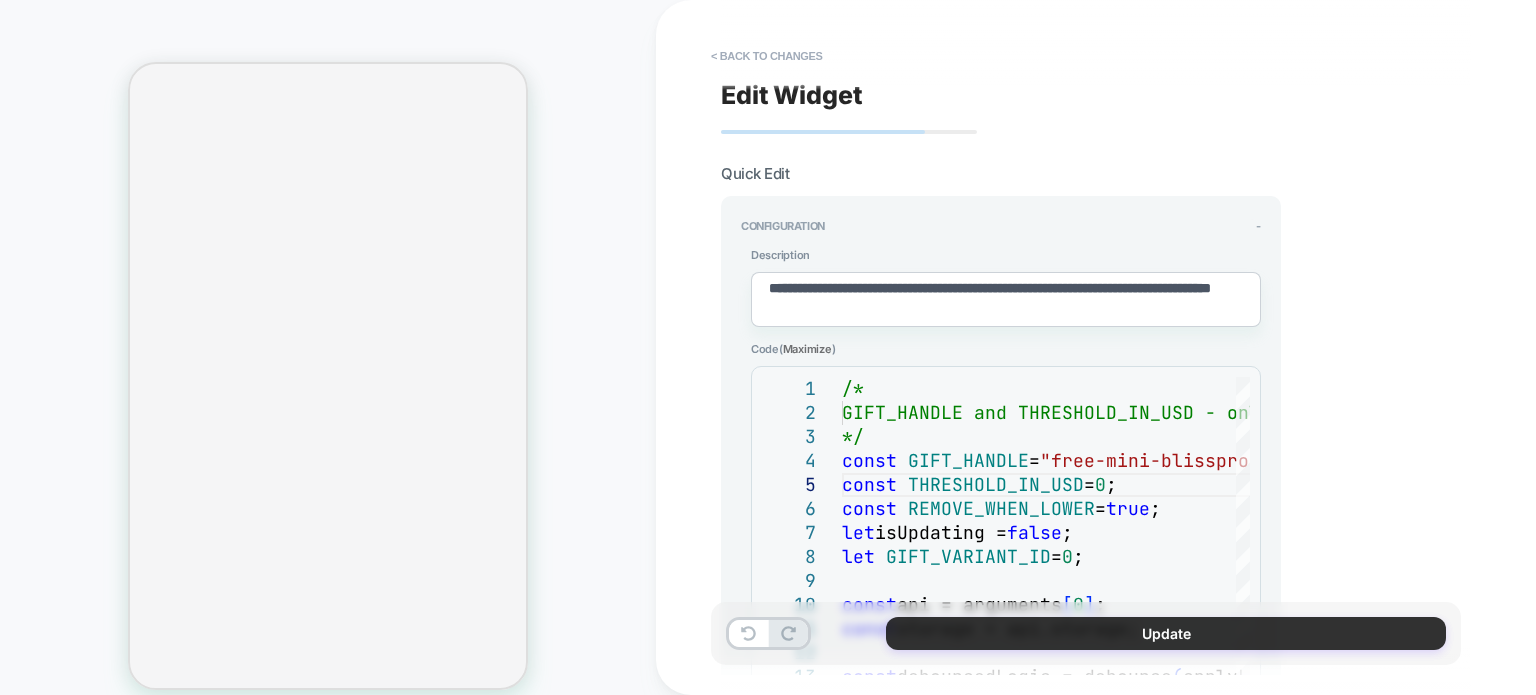 type on "**********" 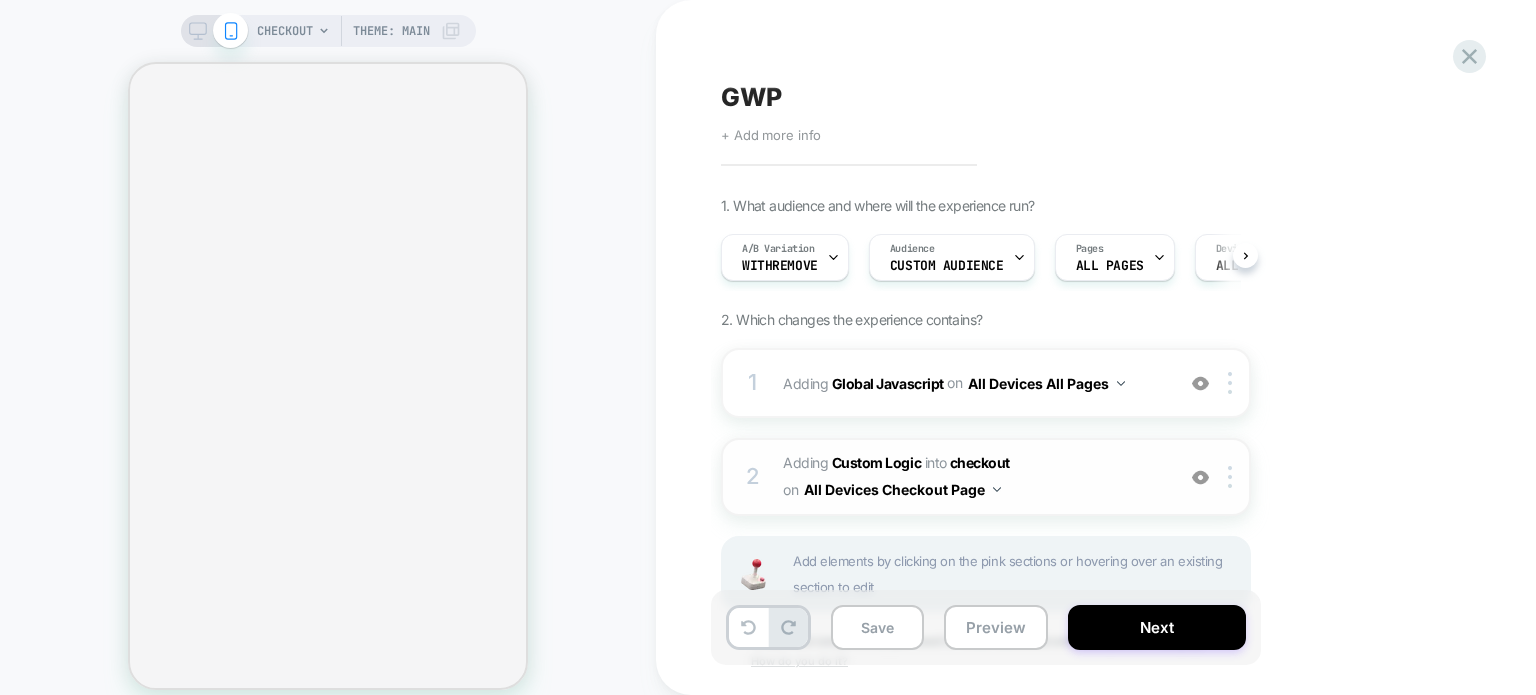 scroll, scrollTop: 0, scrollLeft: 0, axis: both 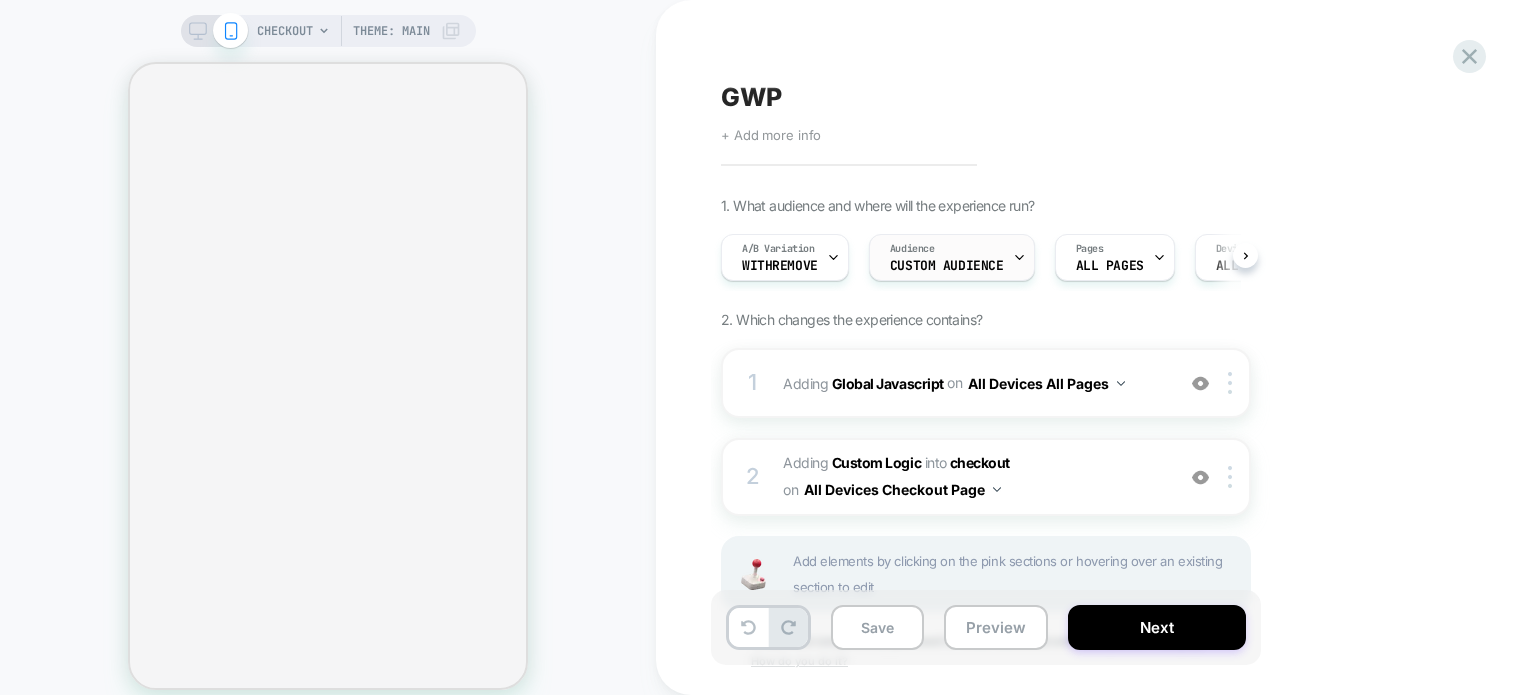 click on "Custom Audience" at bounding box center (780, 266) 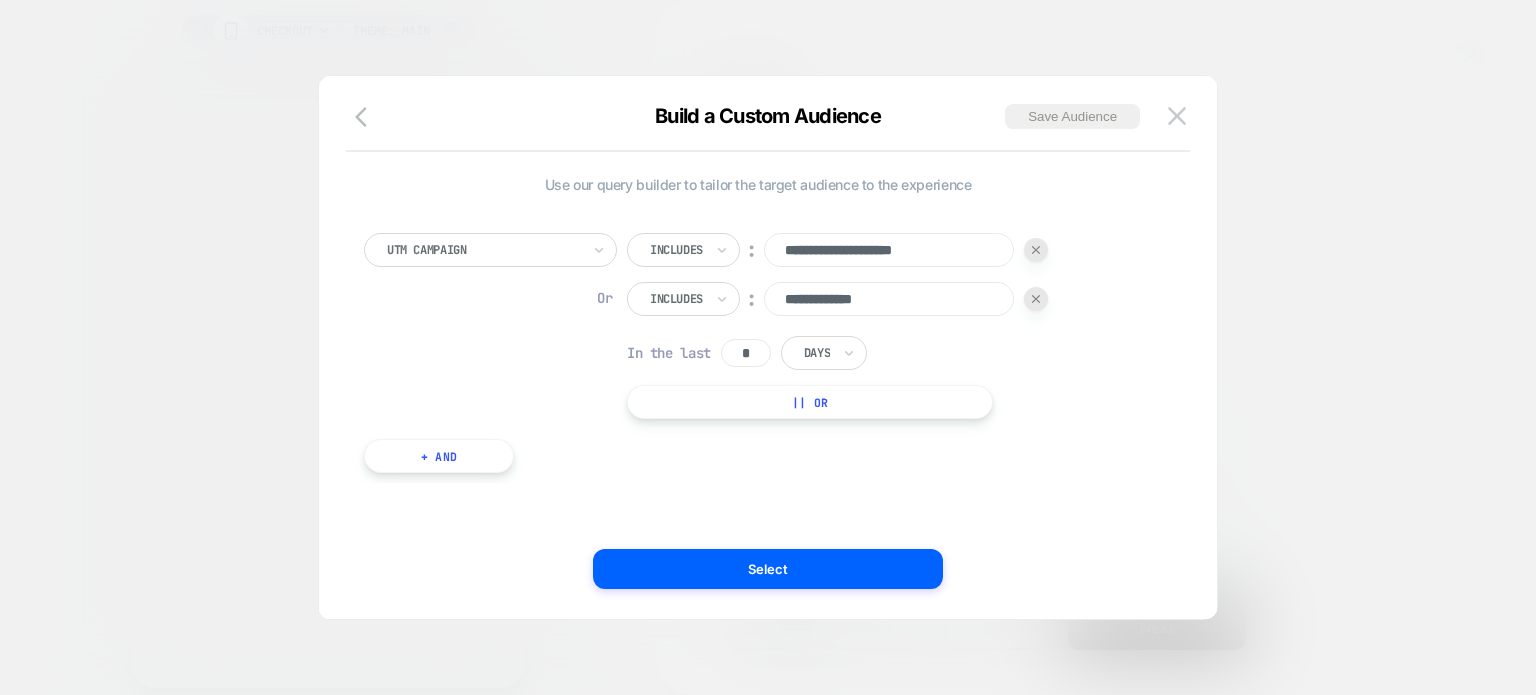 click at bounding box center (1036, 299) 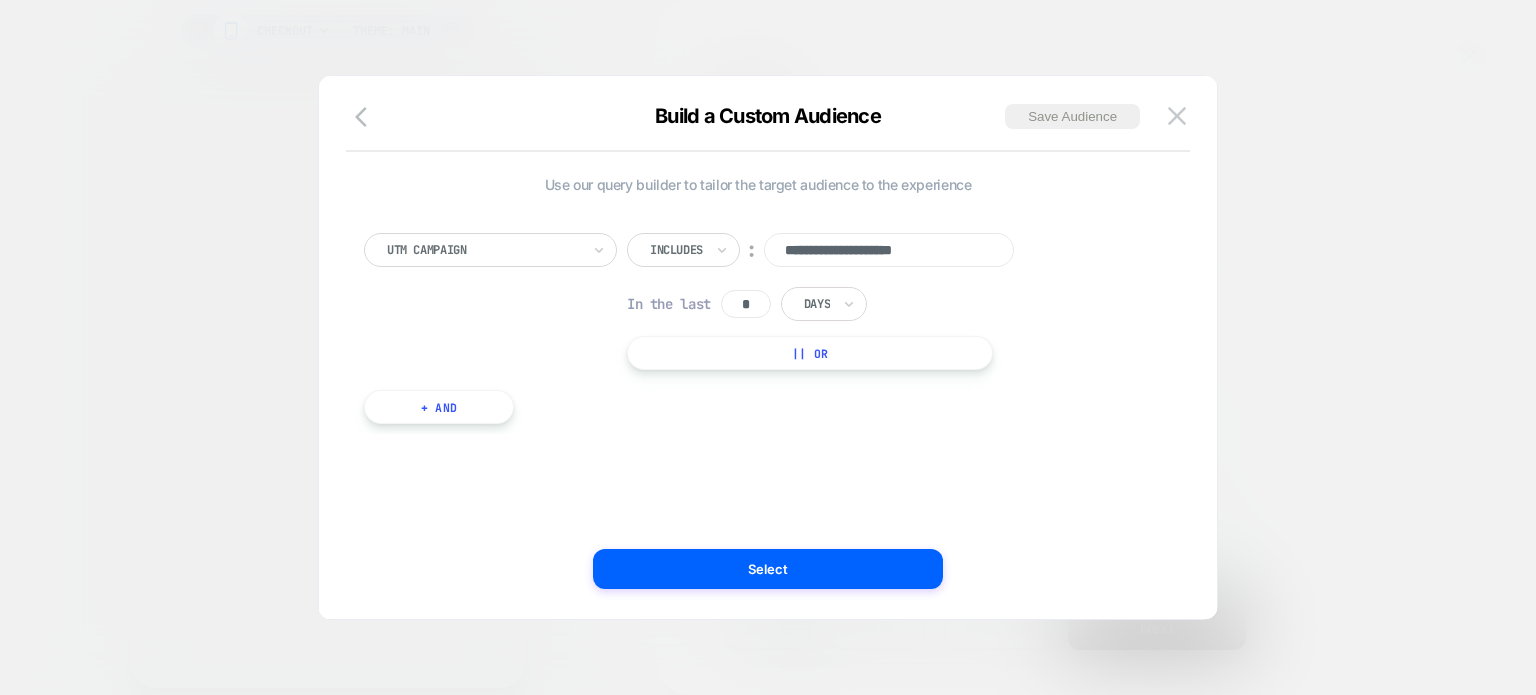 drag, startPoint x: 975, startPoint y: 257, endPoint x: 767, endPoint y: 238, distance: 208.86598 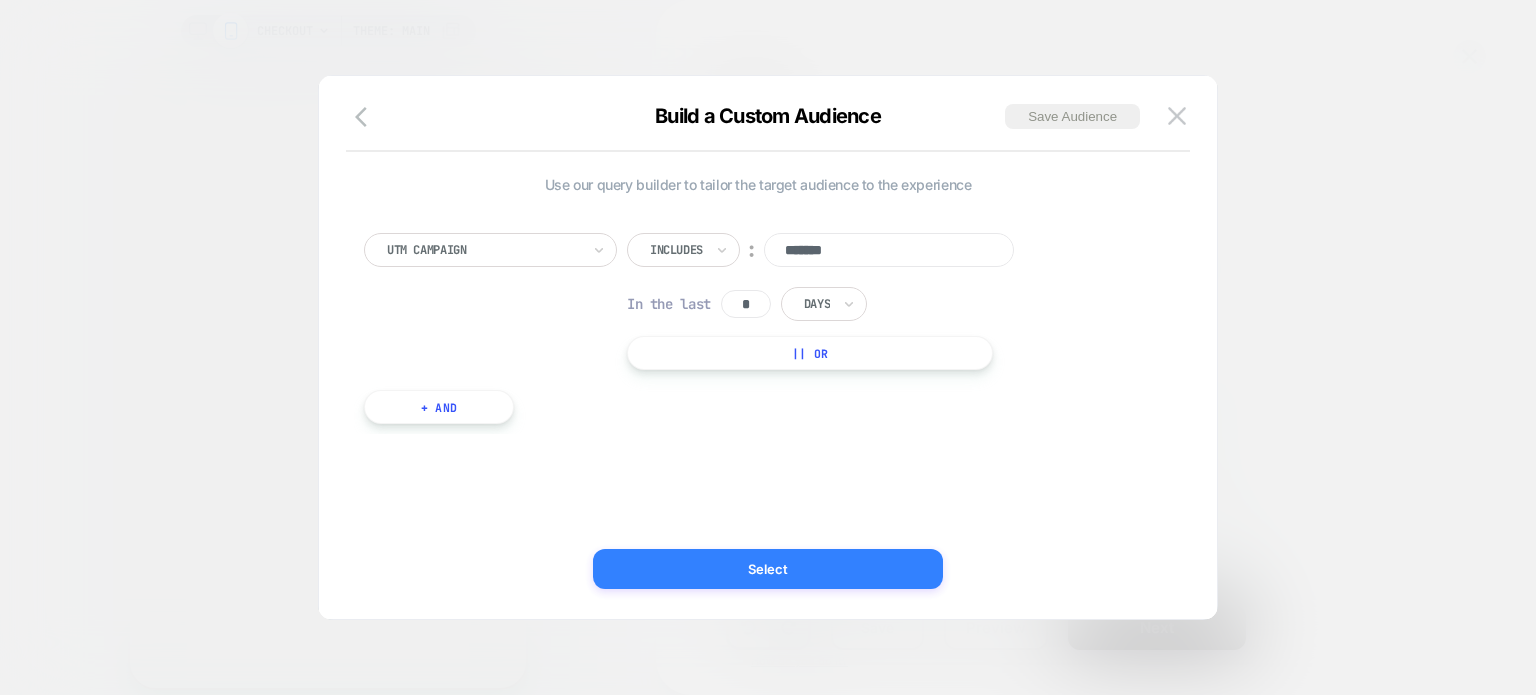 type on "*******" 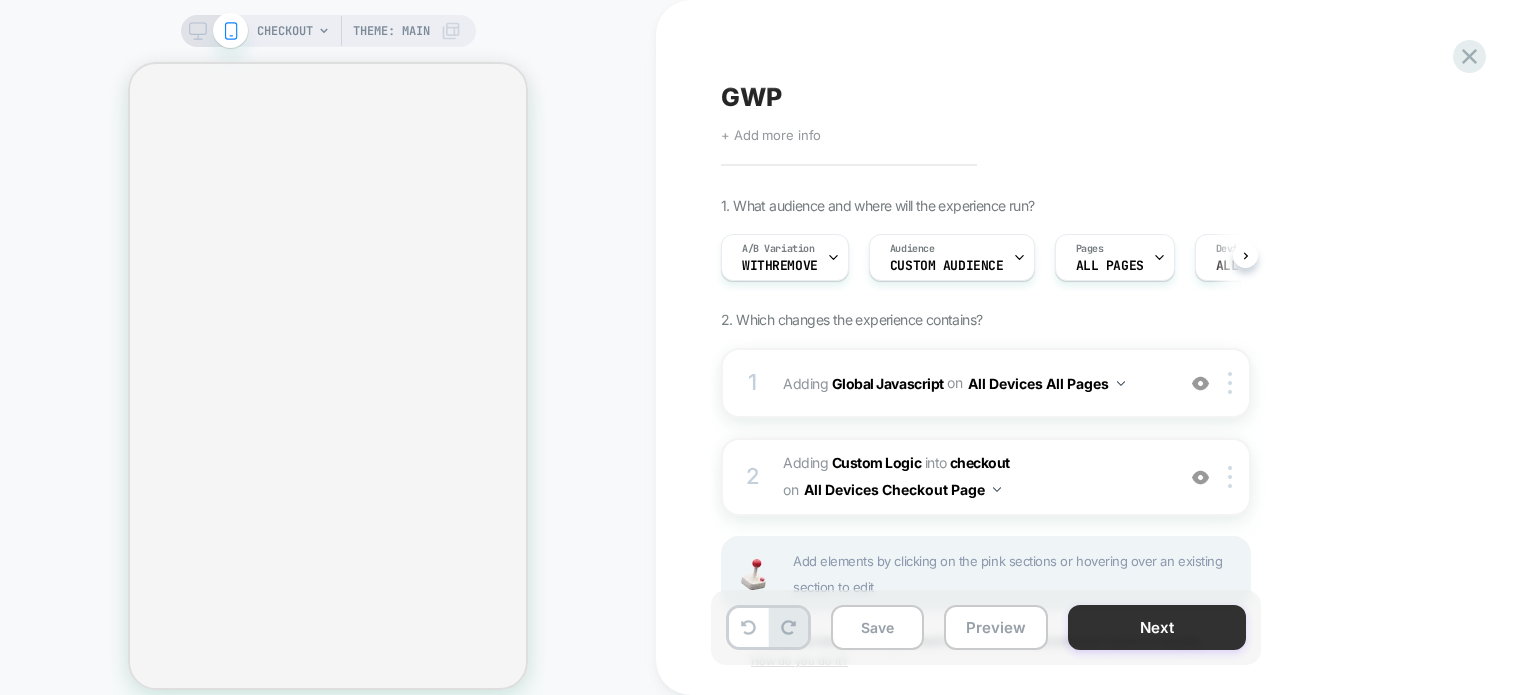click on "Next" at bounding box center [1157, 627] 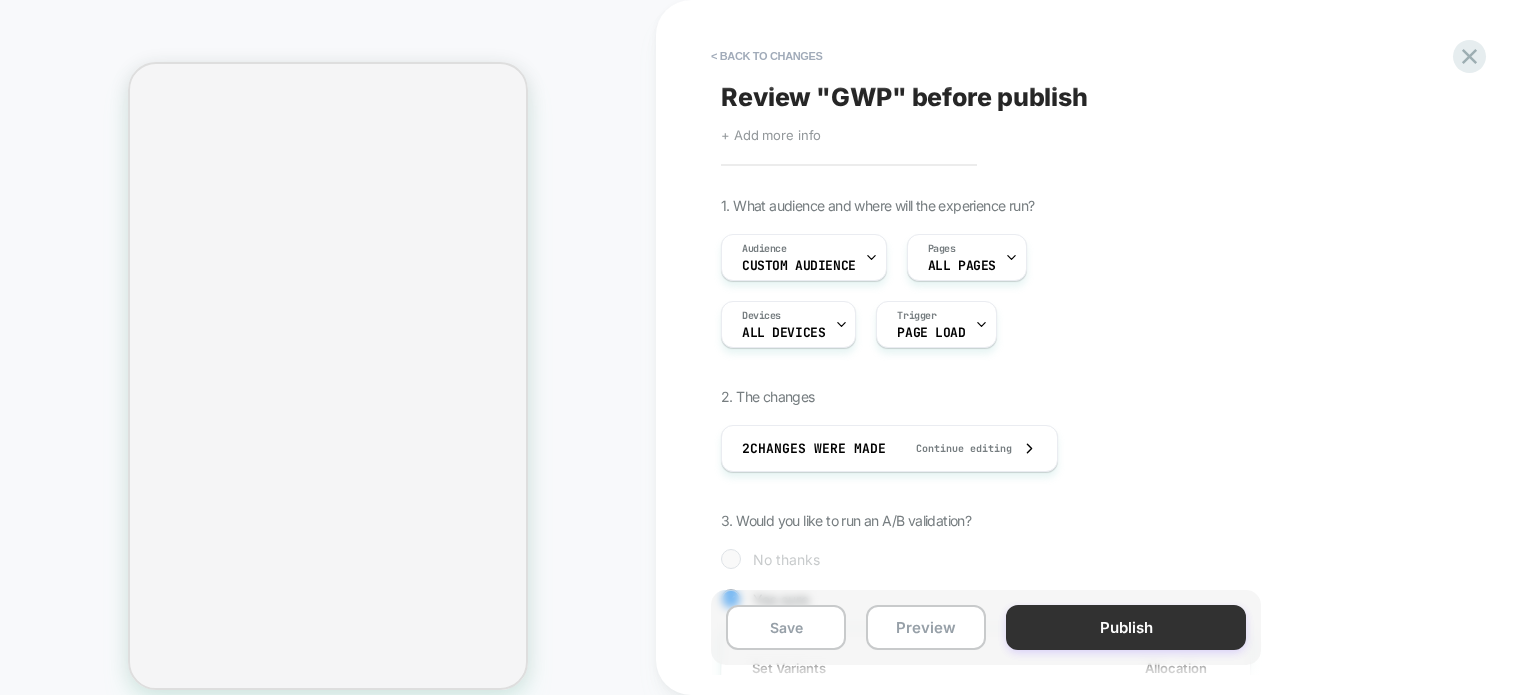 click on "Publish" at bounding box center (1126, 627) 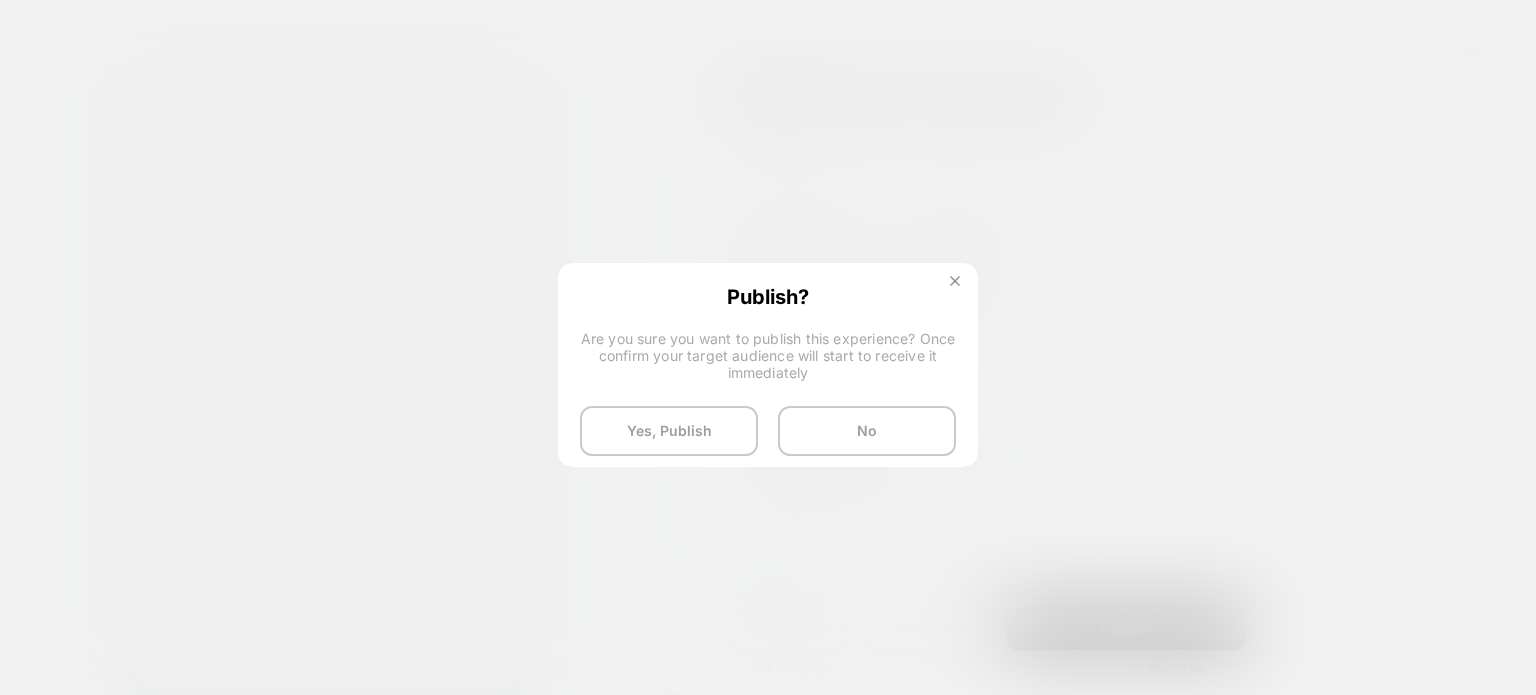 click at bounding box center (955, 281) 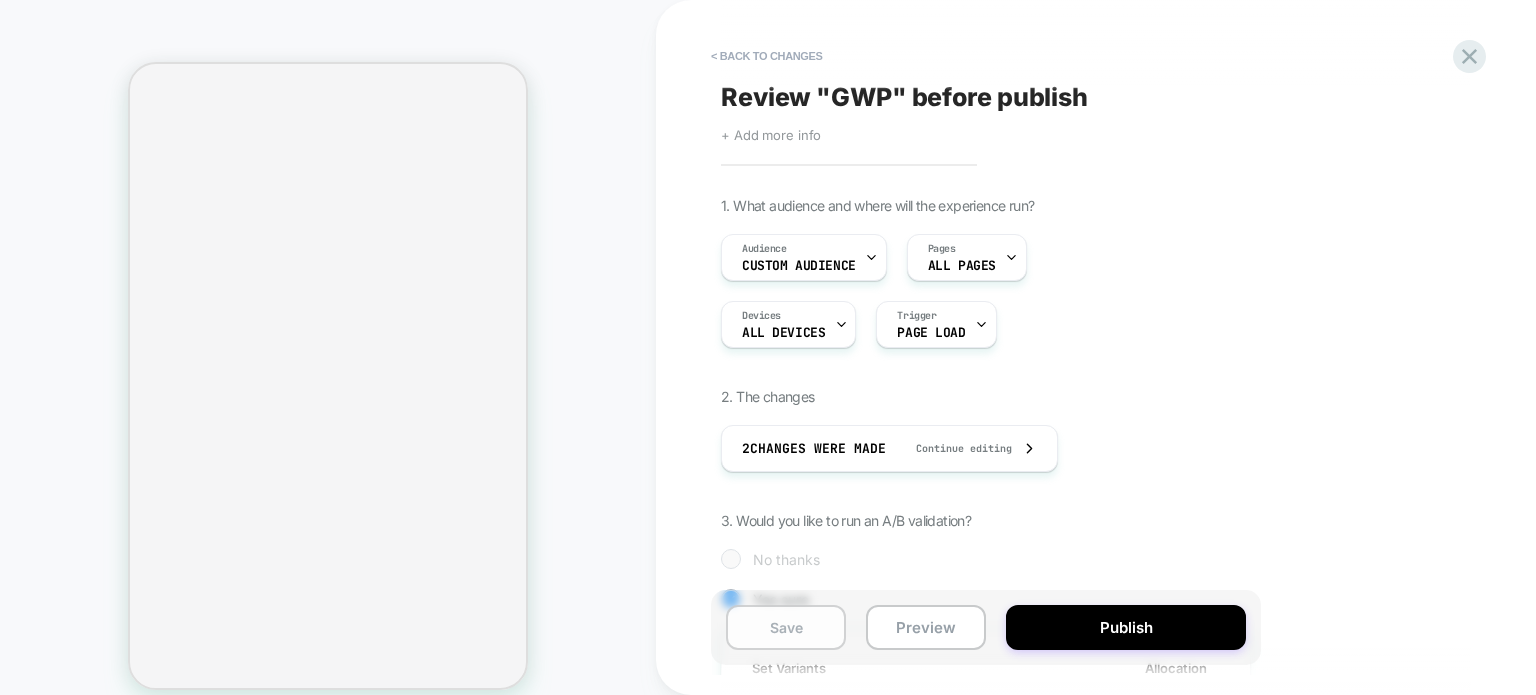 click on "Save" at bounding box center [786, 627] 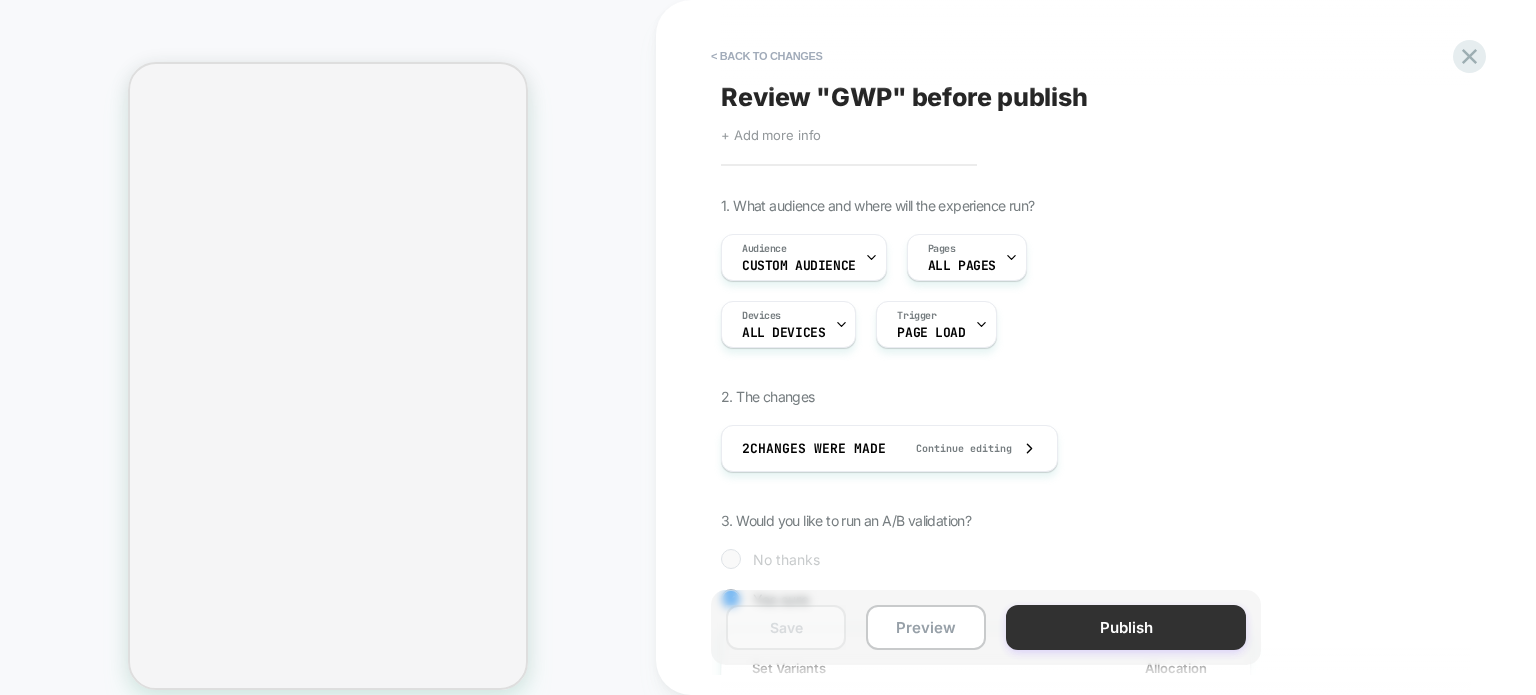 click on "Publish" at bounding box center (1126, 627) 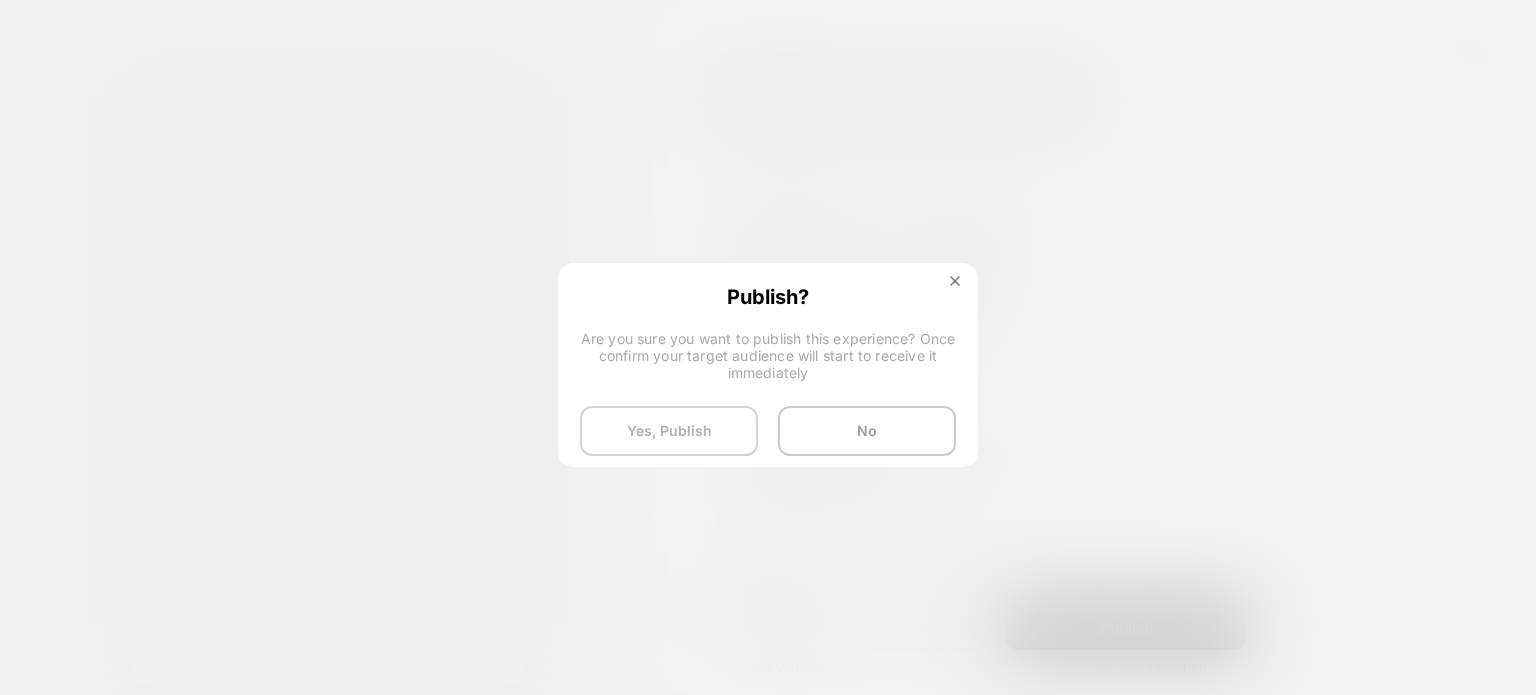 click on "Yes, Publish" at bounding box center (669, 431) 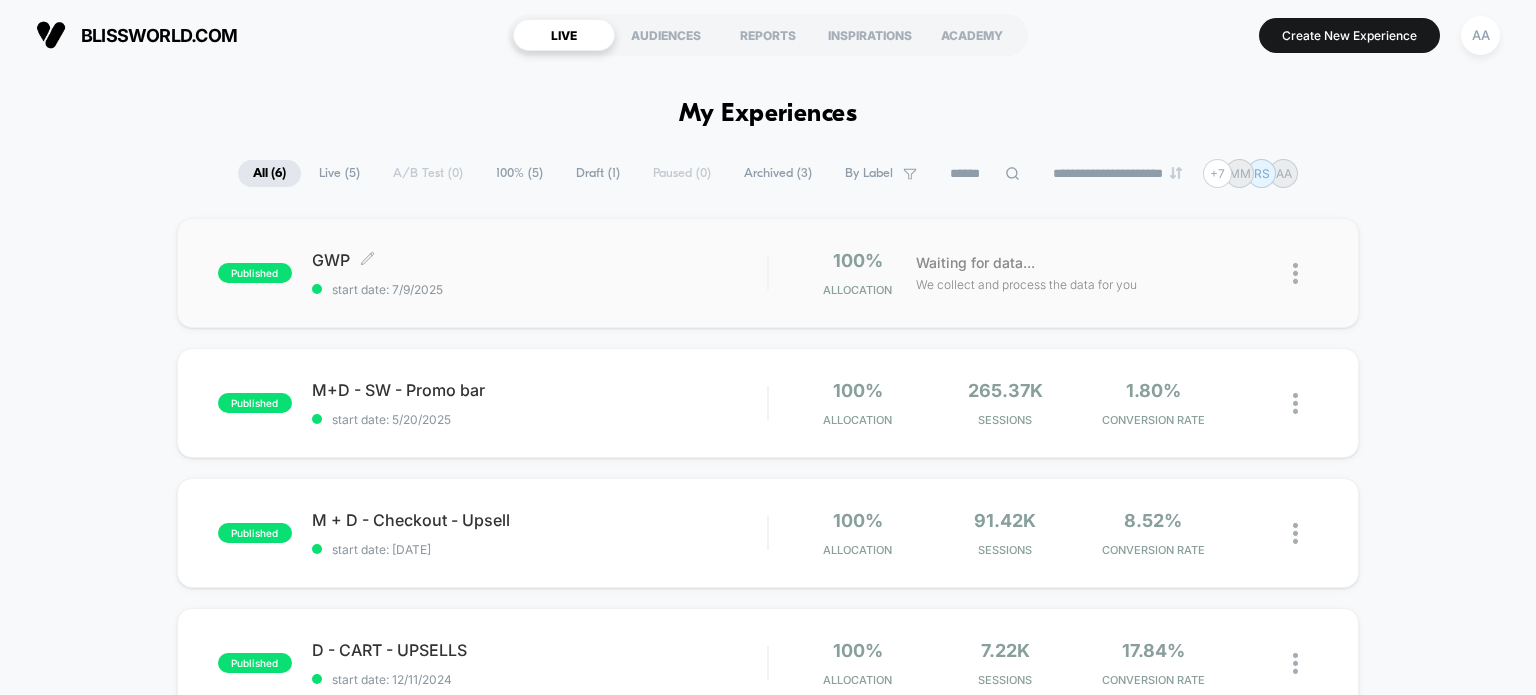 click on "start date: [DATE]" at bounding box center (493, 273) 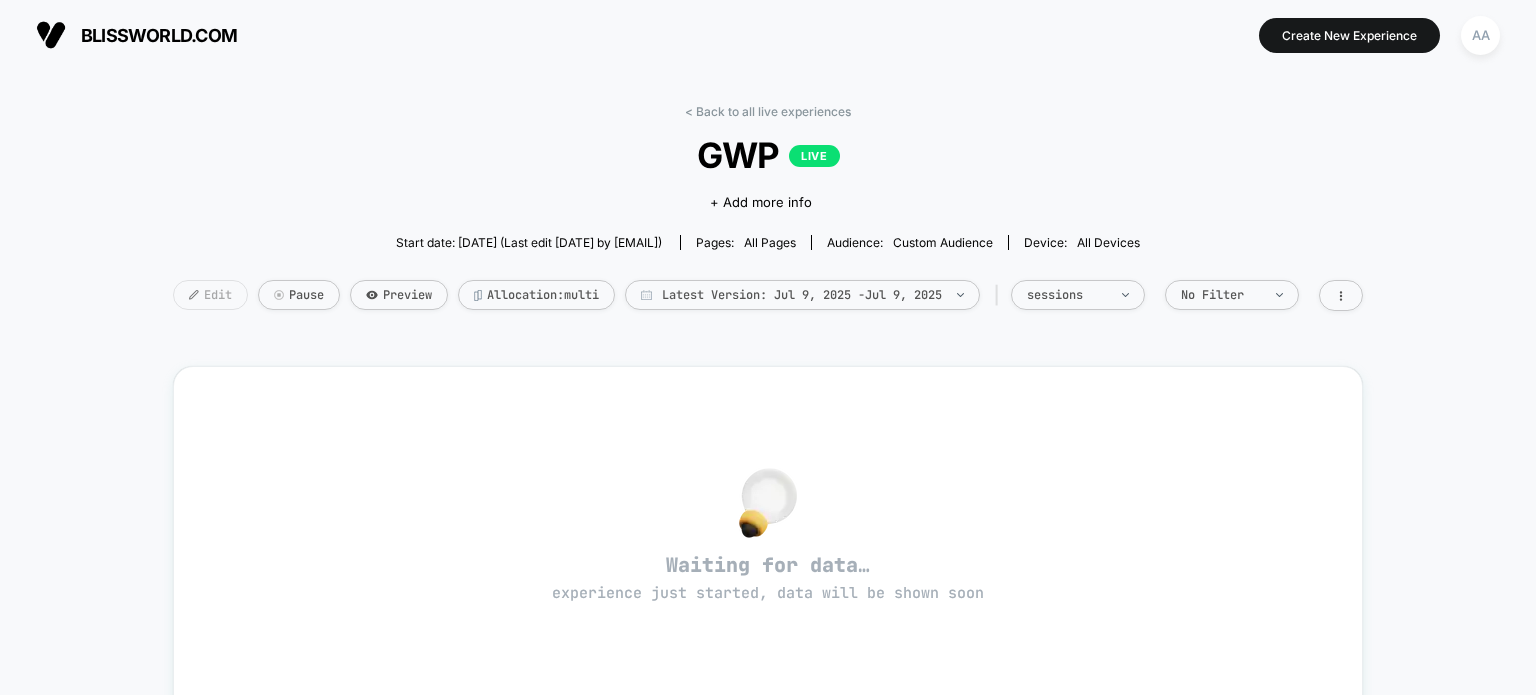 click on "Edit" at bounding box center (210, 295) 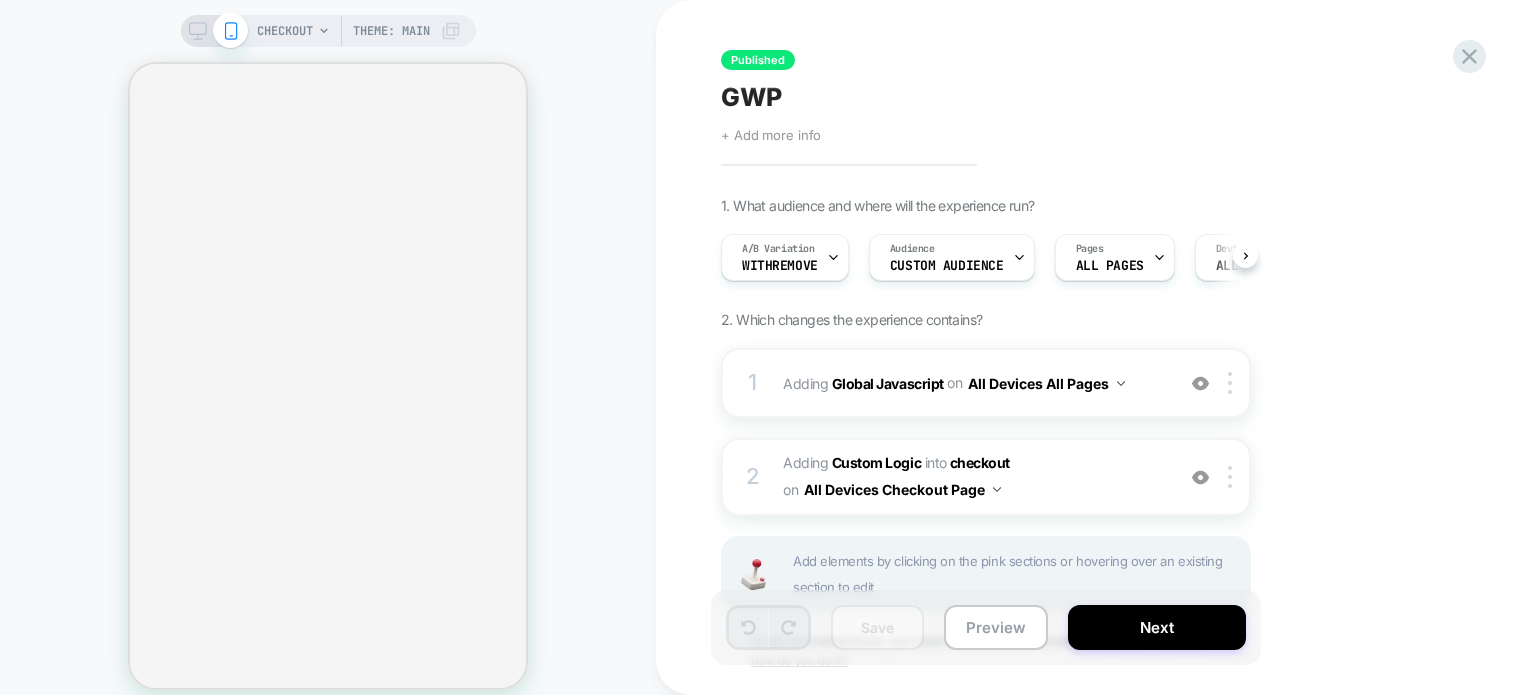 scroll, scrollTop: 0, scrollLeft: 0, axis: both 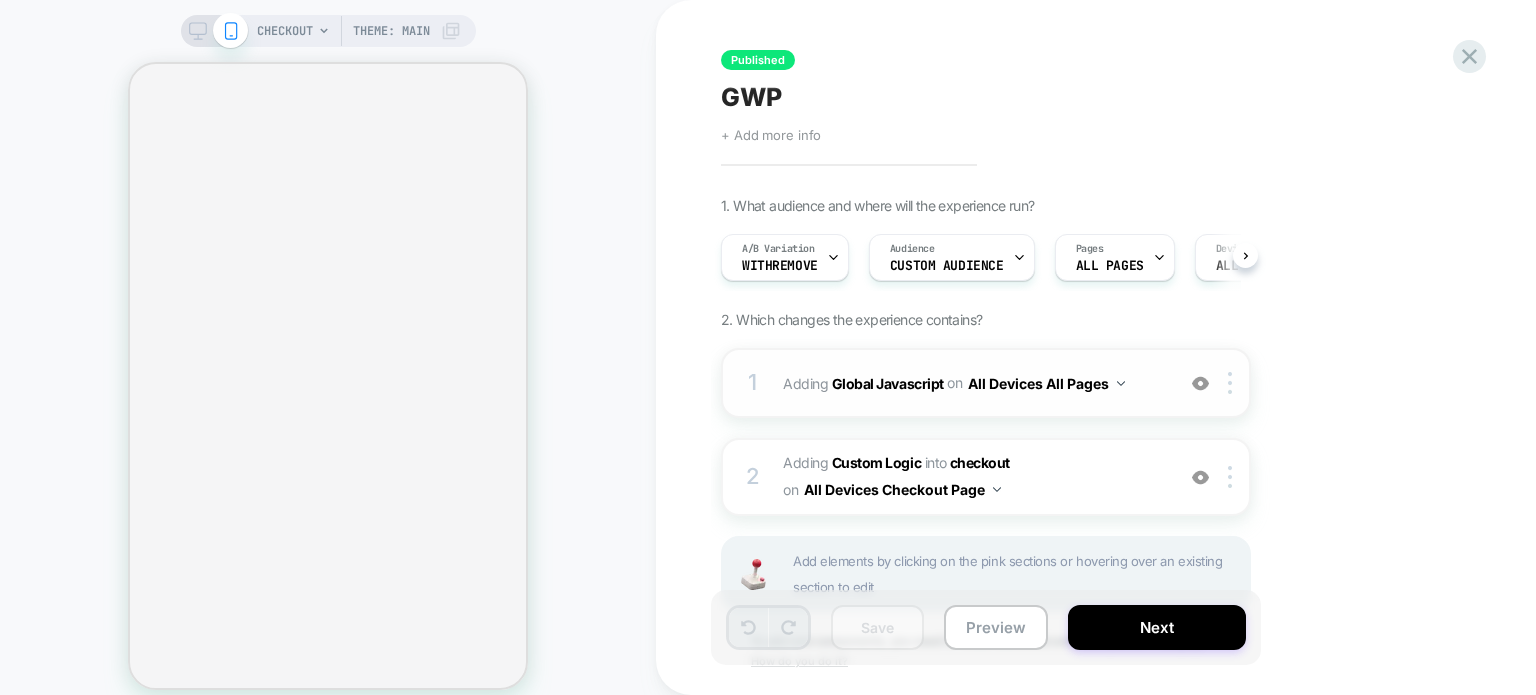 click on "1 Adding   Global Javascript   on All Devices All Pages Add Before Add After Target   Mobile Delete" at bounding box center [986, 383] 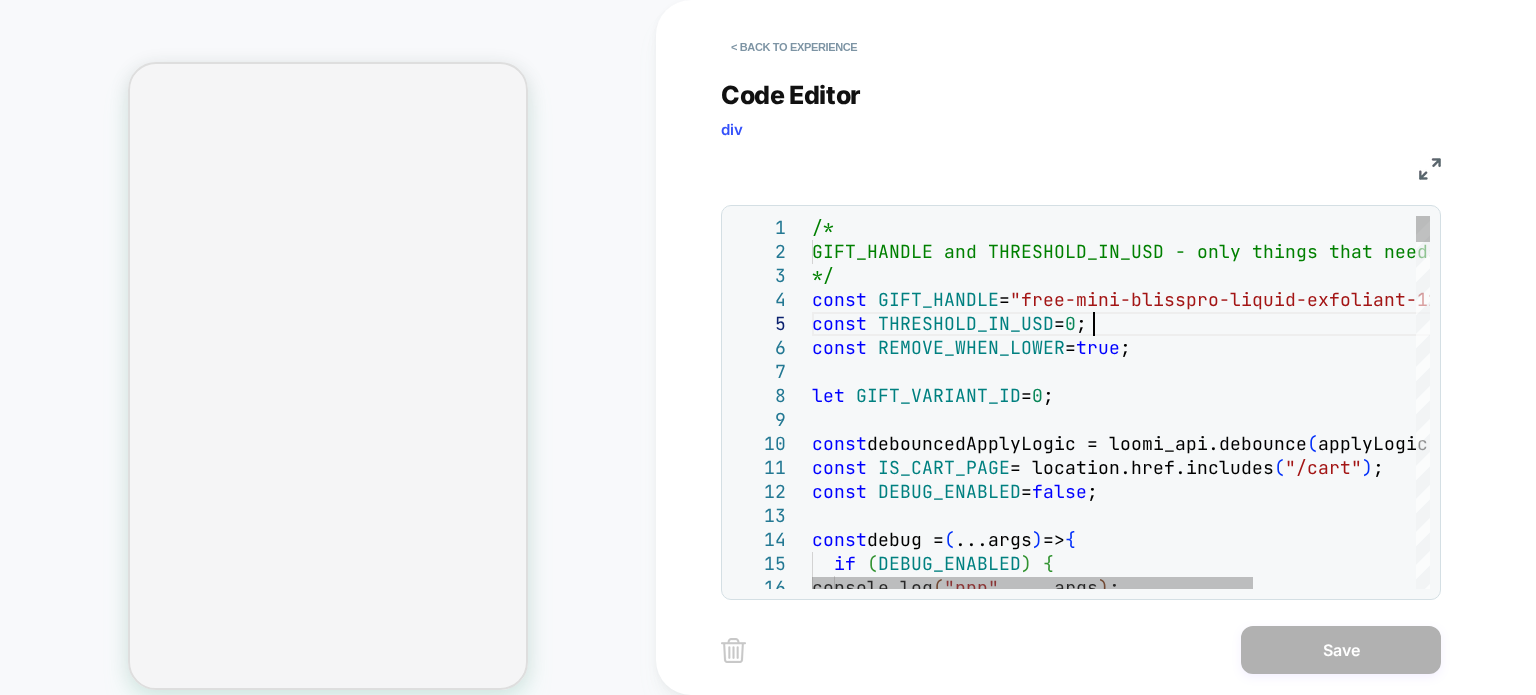 click on "/* 	GIFT_HANDLE and THRESHOLD_IN_USD - only things that needs to be changed */ const GIFT_HANDLE = "free-mini-blisspro-liquid-exfoliant-11-8-aha" ;
const THRESHOLD_IN_USD = 0 ;
const REMOVE_WHEN_LOWER = true ;
let GIFT_VARIANT_ID = 0 ;
const debouncedApplyLogic = loomi_api.debounce(applyLogic, 500) ;
const IS_CART_PAGE = location.href.includes("/cart") ;
const DEBUG_ENABLED = false ;
const debug = (...args) => {
if (DEBUG_ENABLED) {
console.log("ppp", ...args) ;" at bounding box center (1234, 2826) 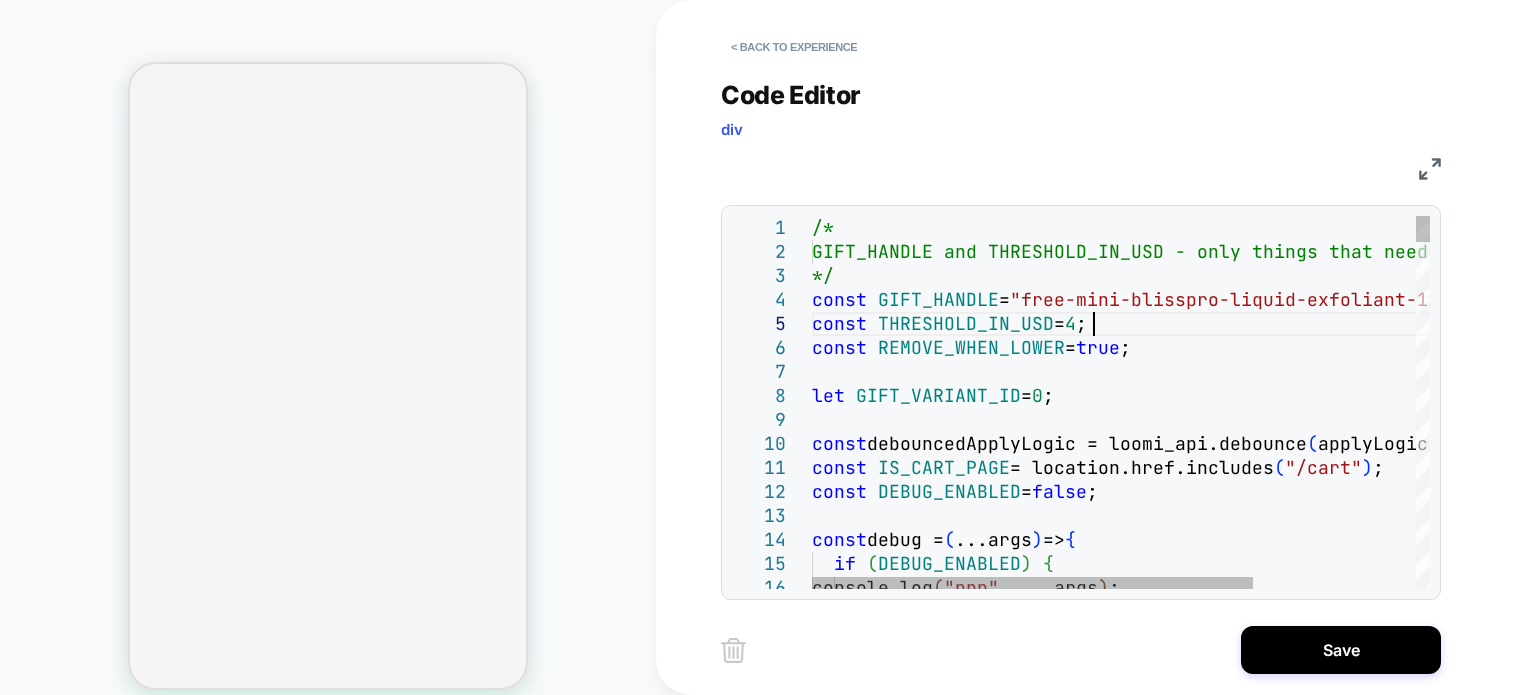 scroll, scrollTop: 95, scrollLeft: 280, axis: both 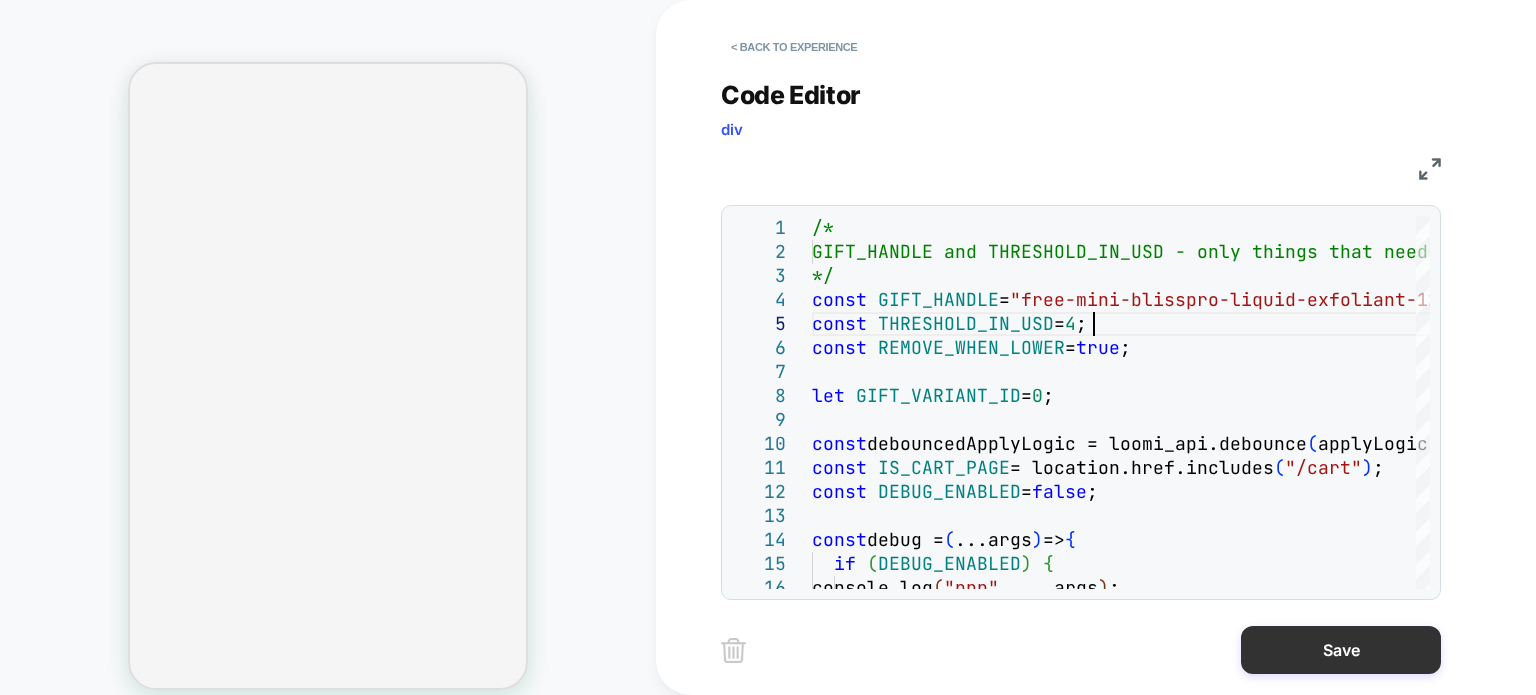 type on "**********" 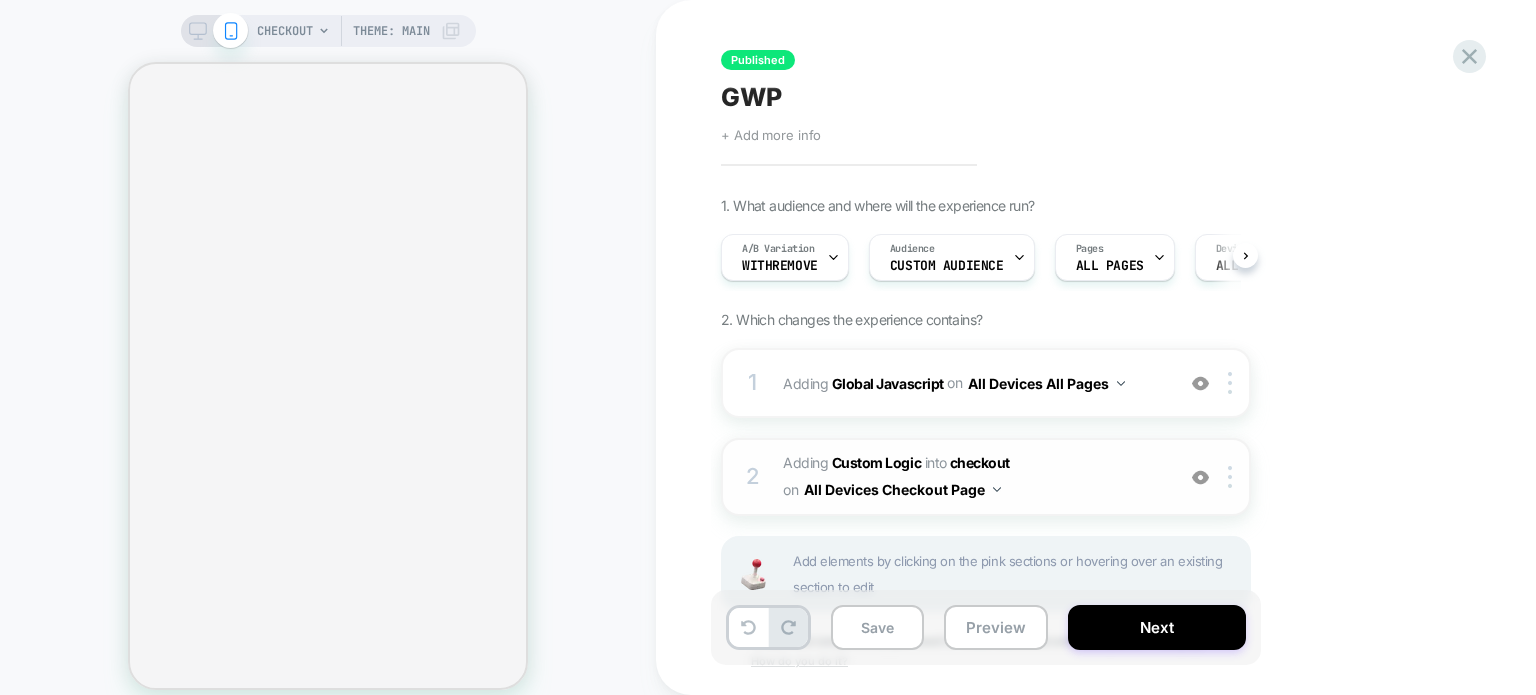 scroll, scrollTop: 0, scrollLeft: 0, axis: both 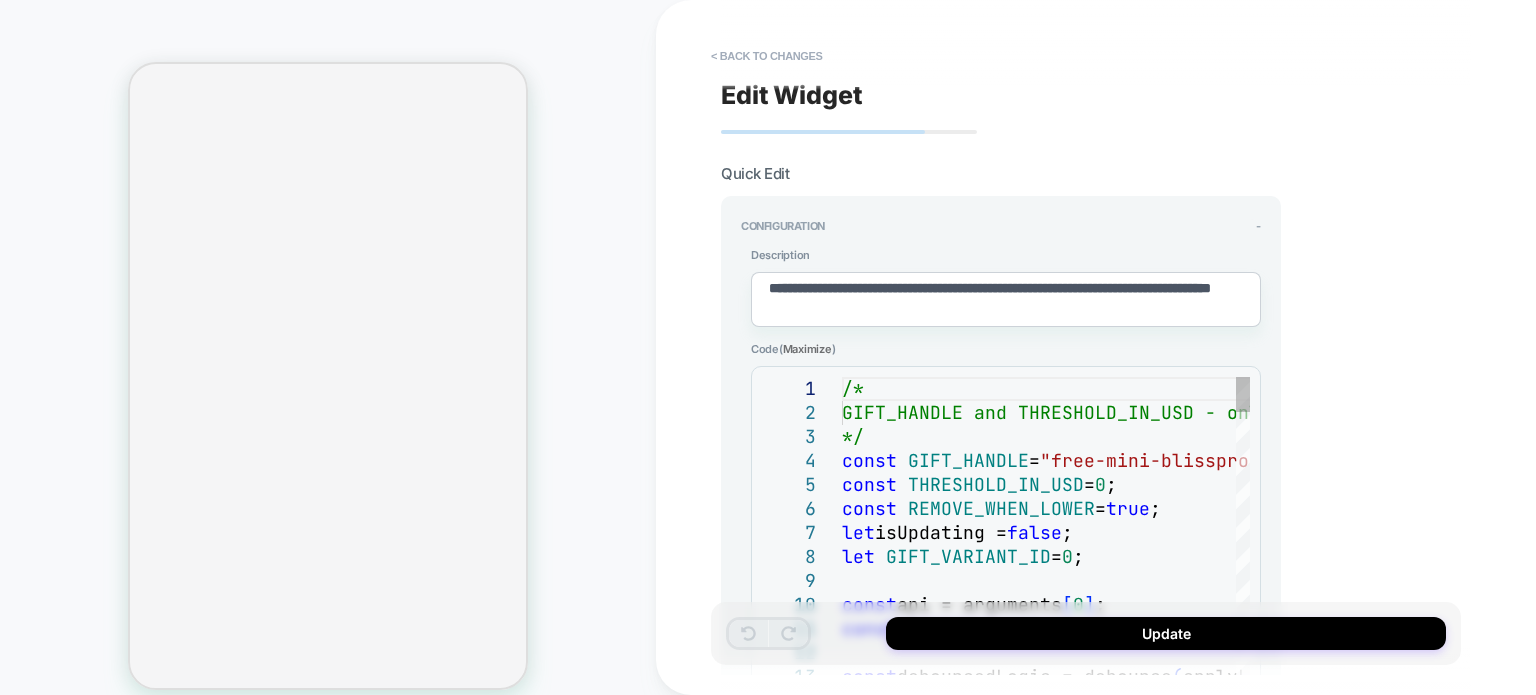 click on "/* 	GIFT_HANDLE and THRESHOLD_IN_USD - only things that needs to be changed */ const GIFT_HANDLE = "free-mini-blisspro-liquid-exfoliant-11-8-aha" ;
const THRESHOLD_IN_USD = 0 ;
const REMOVE_WHEN_LOWER = true ;
let isUpdating = false ;
let GIFT_VARIANT_ID = 0 ;
const api = arguments[0] ;
const storage = api.storage;
const debouncedLogic = debounce(applyLogic, 300)
const DEBUG_ENALBED = false ;
const WEBSITE = " https://blissworld.com " ;" at bounding box center (1264, 2402) 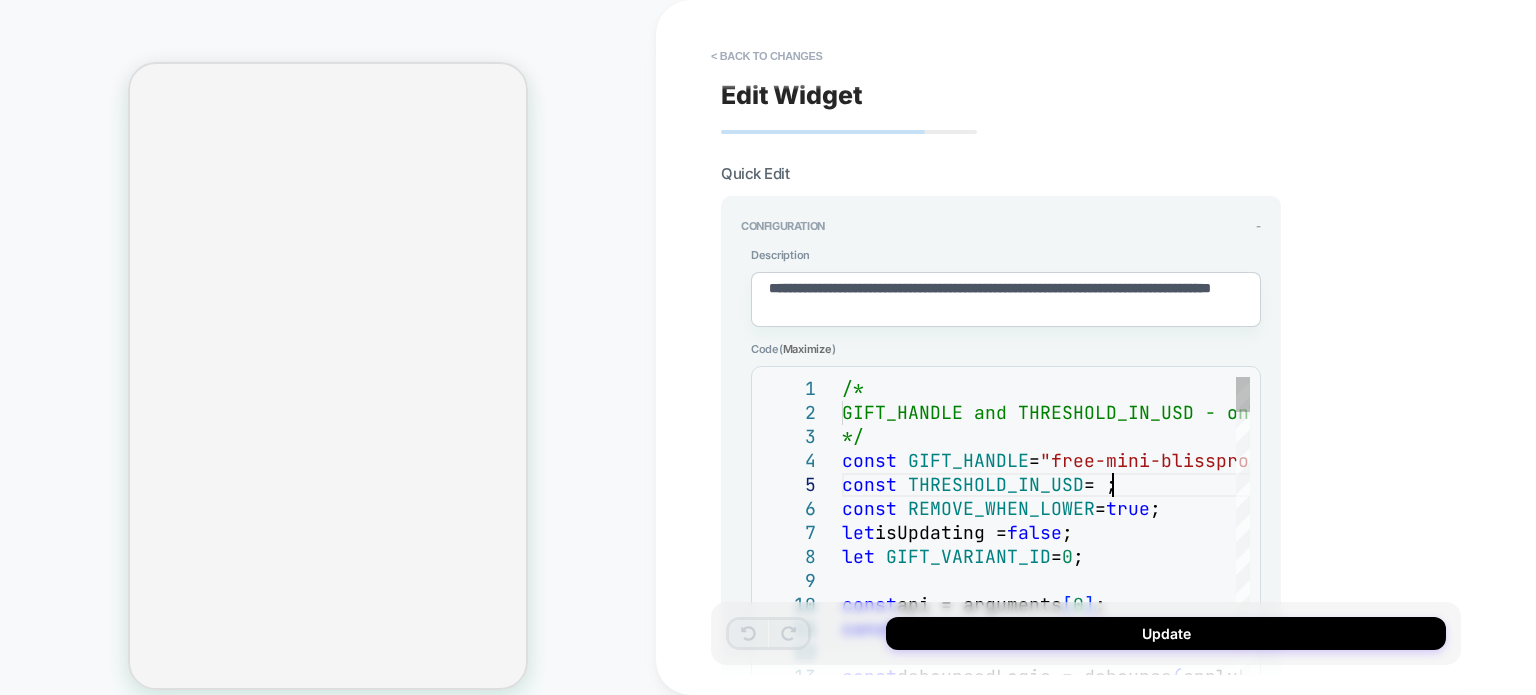 scroll, scrollTop: 95, scrollLeft: 279, axis: both 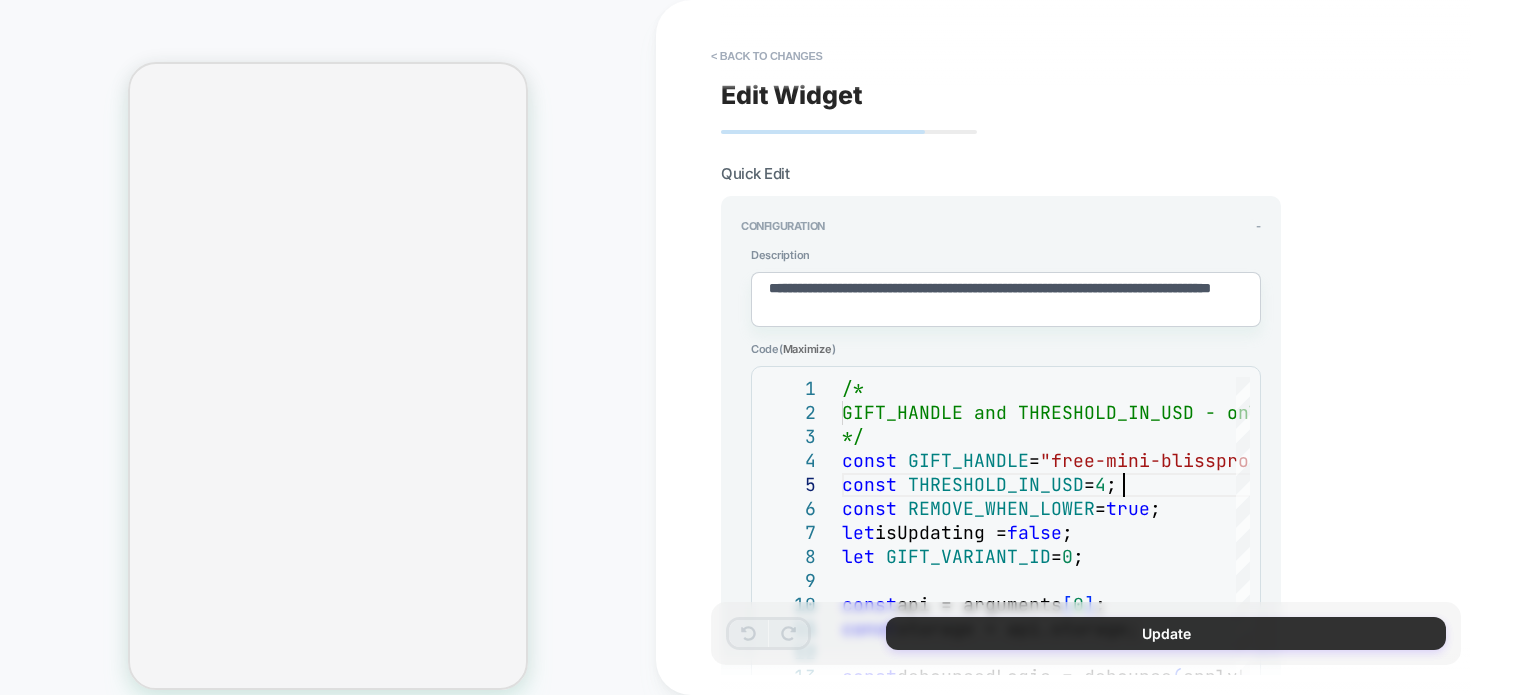 type on "**********" 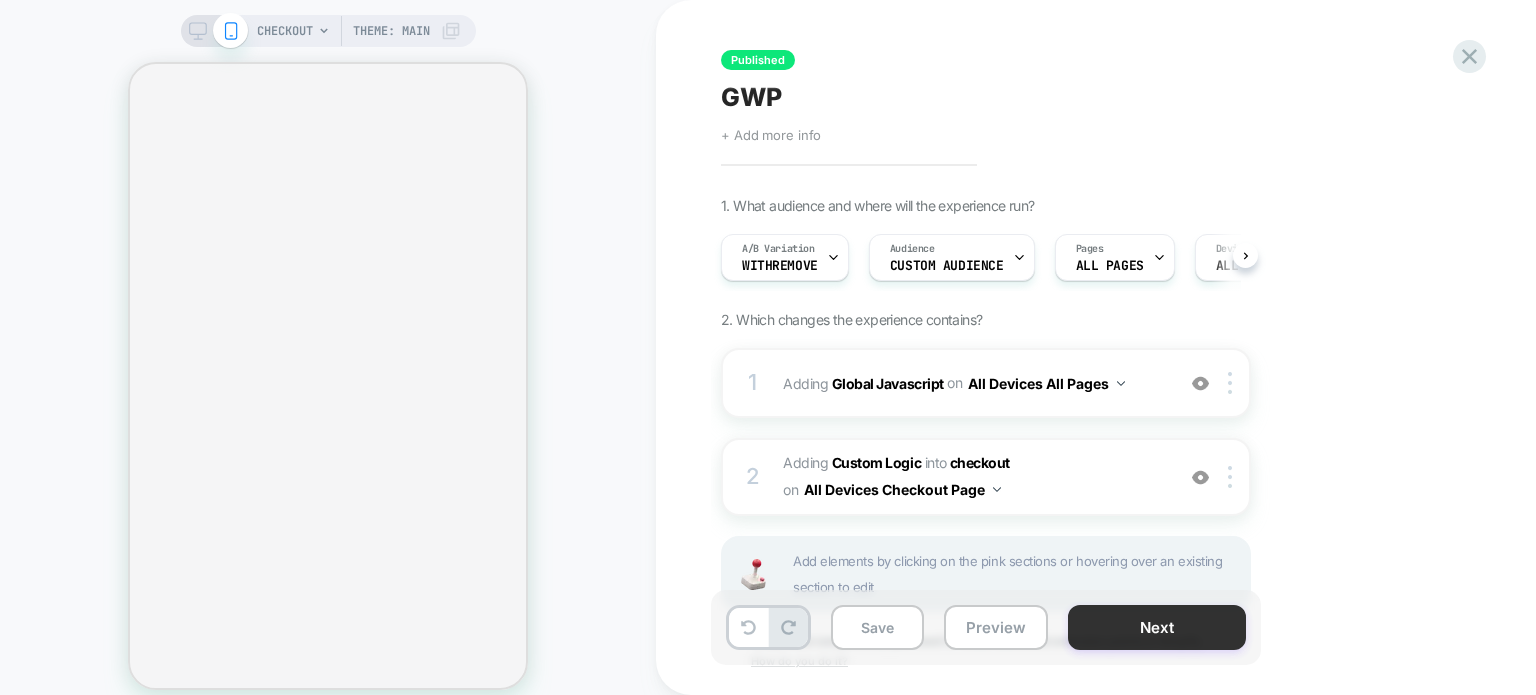 scroll, scrollTop: 0, scrollLeft: 0, axis: both 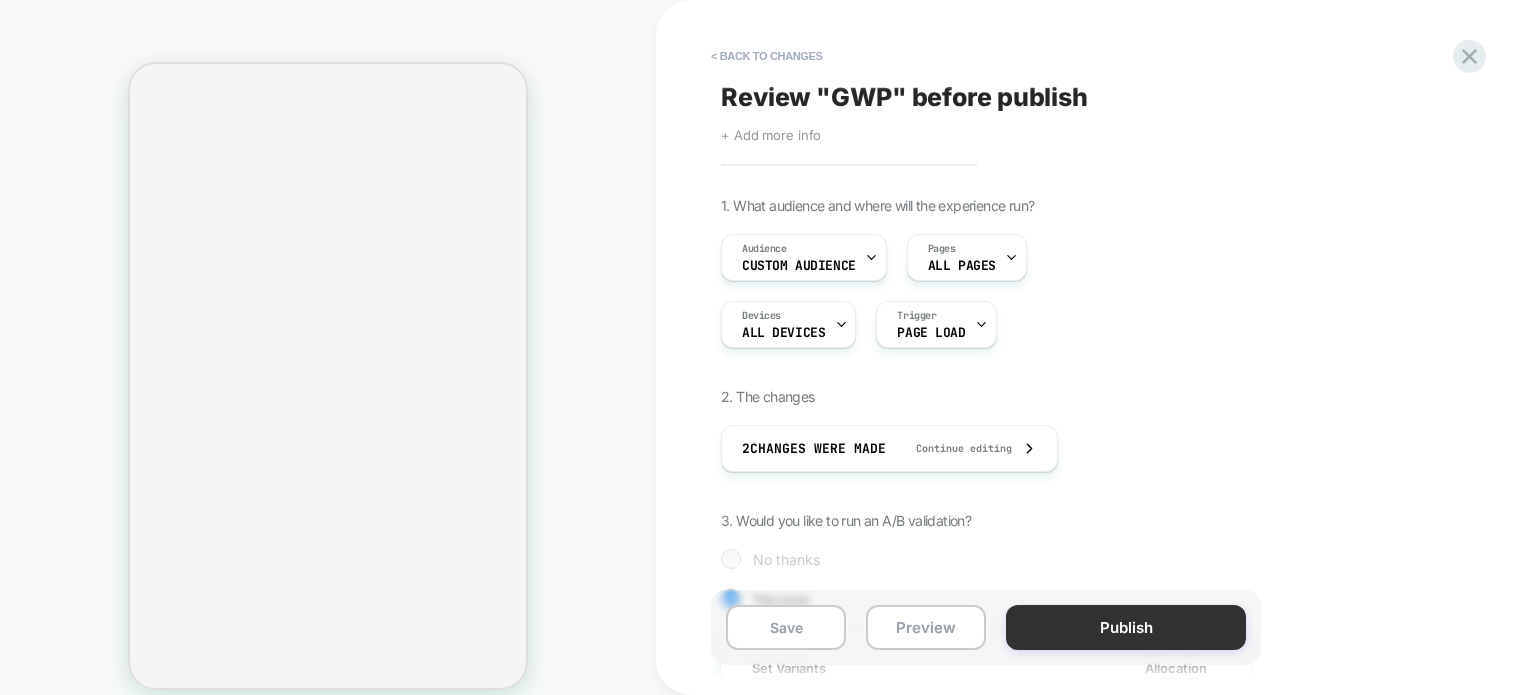 click on "Publish" at bounding box center [1126, 627] 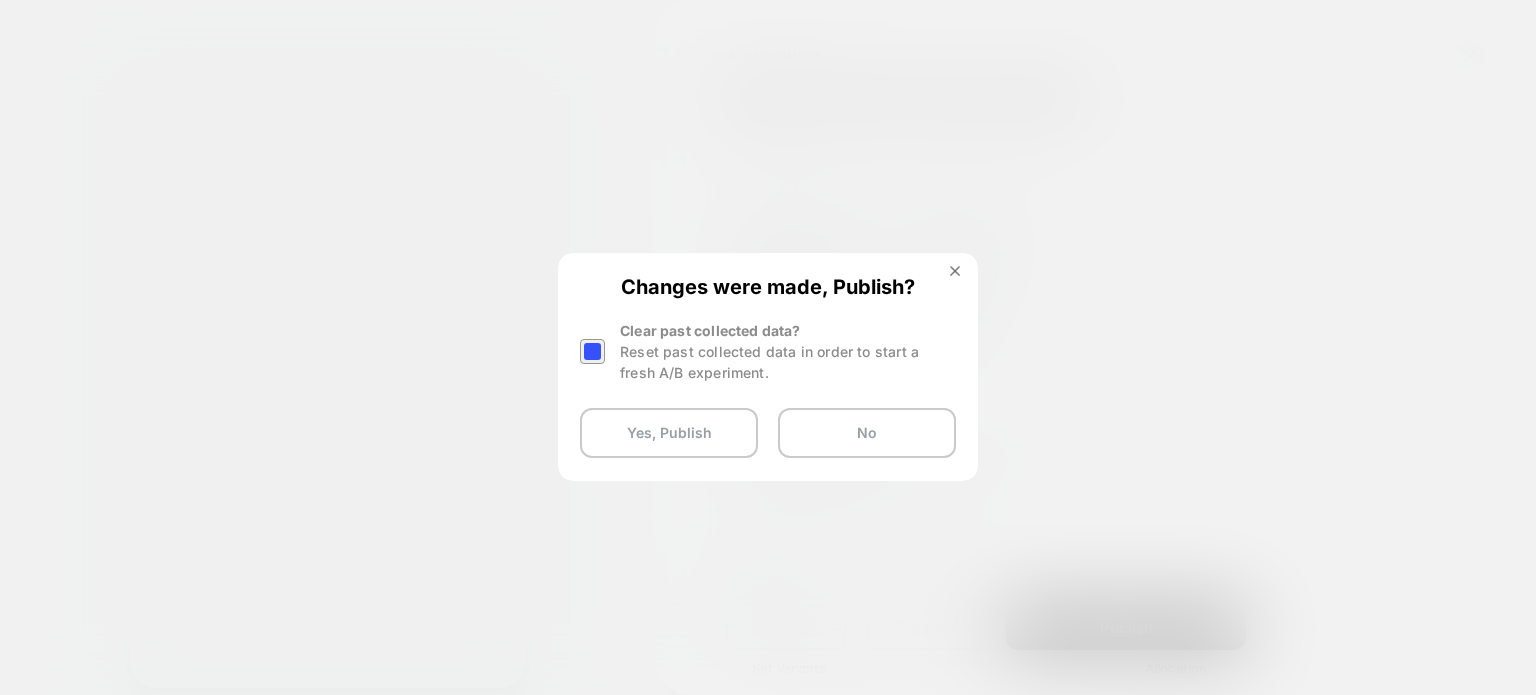 click at bounding box center (592, 351) 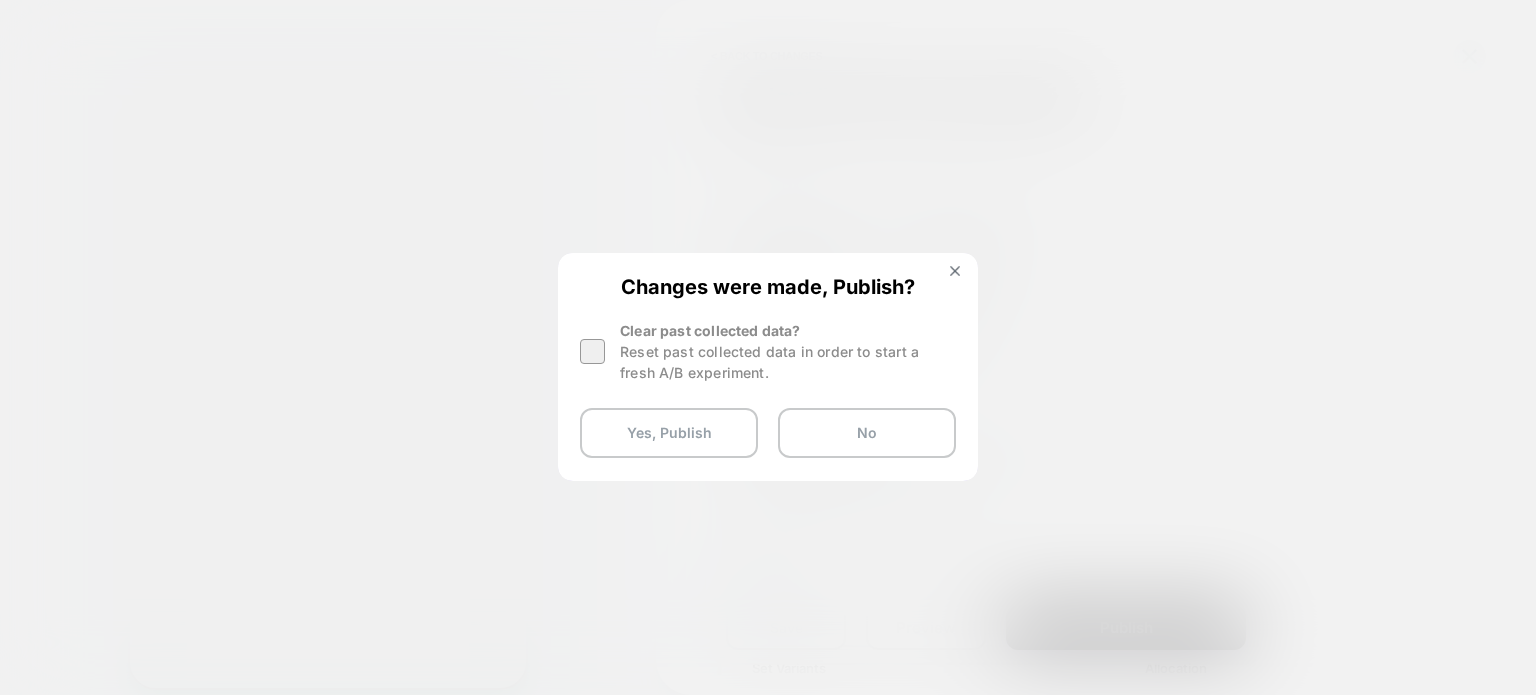 click on "Changes were made, Publish? Clear past collected data?   Reset past collected data in order to start a fresh A/B experiment. Yes, Publish No" at bounding box center (768, 366) 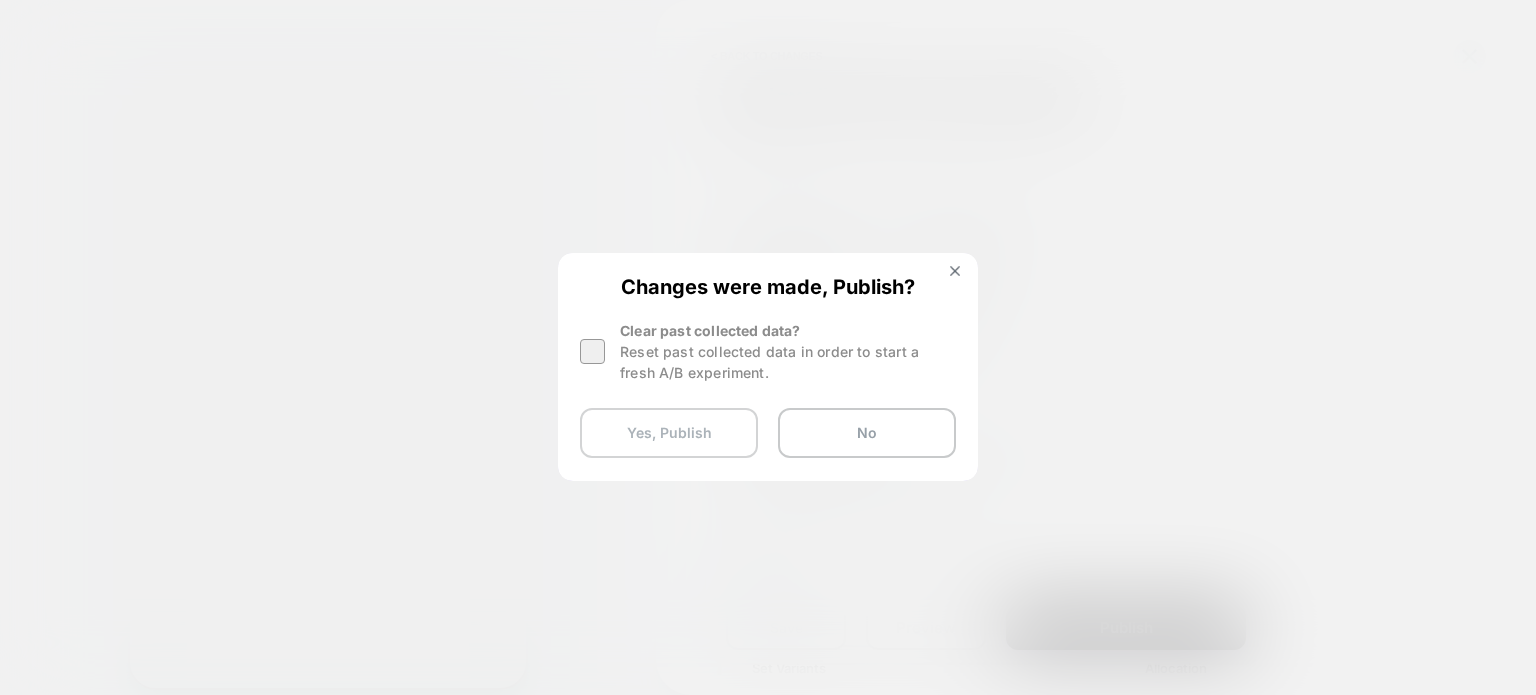click on "Yes, Publish" at bounding box center [669, 433] 